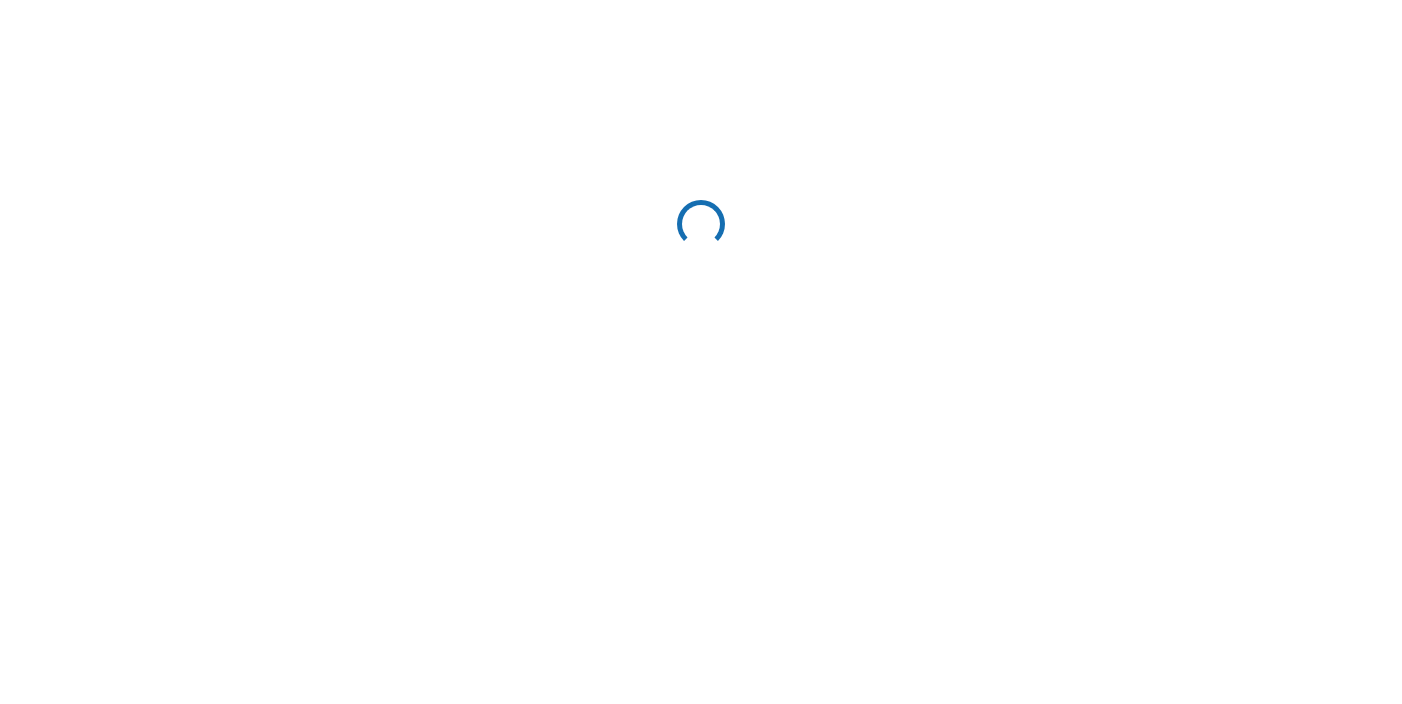 scroll, scrollTop: 0, scrollLeft: 0, axis: both 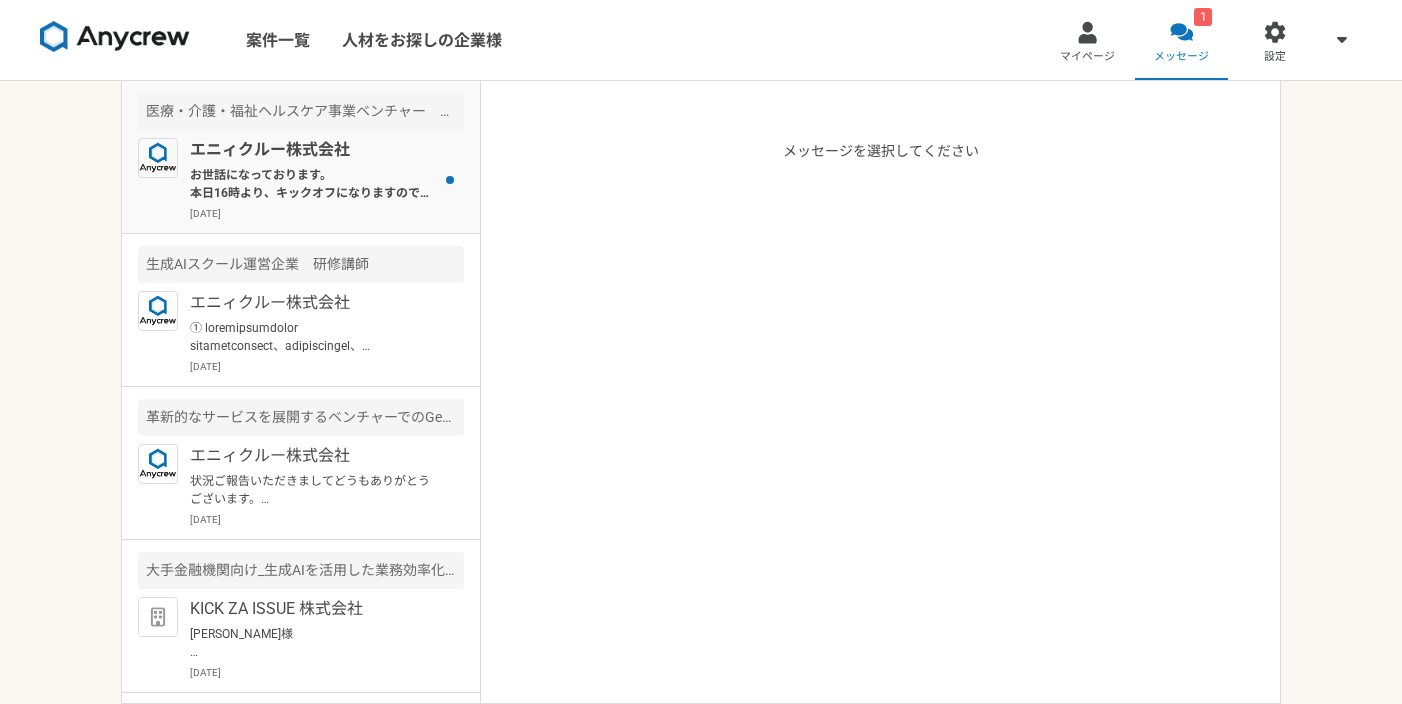 click on "お世話になっております。
本日16時より、キックオフになりますので改めてよろしくお願いいたします。" at bounding box center [313, 184] 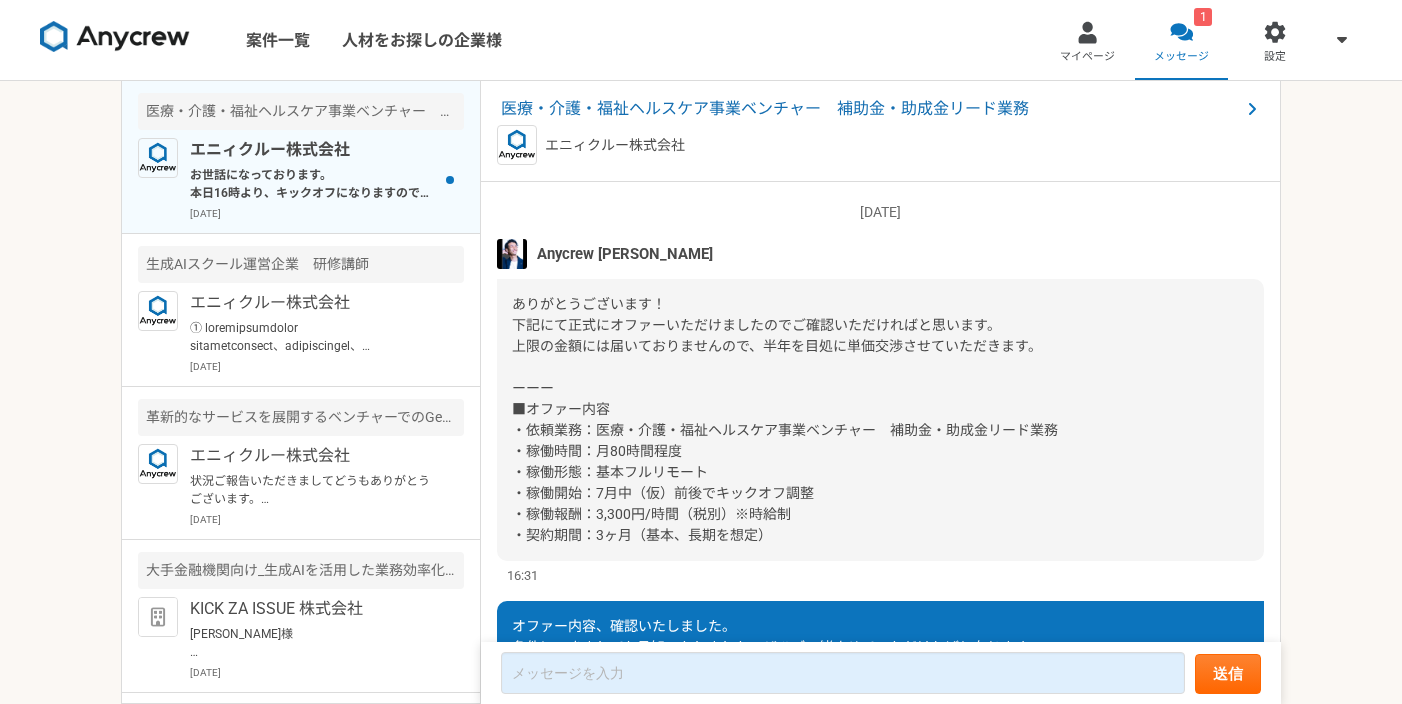 scroll, scrollTop: 2177, scrollLeft: 0, axis: vertical 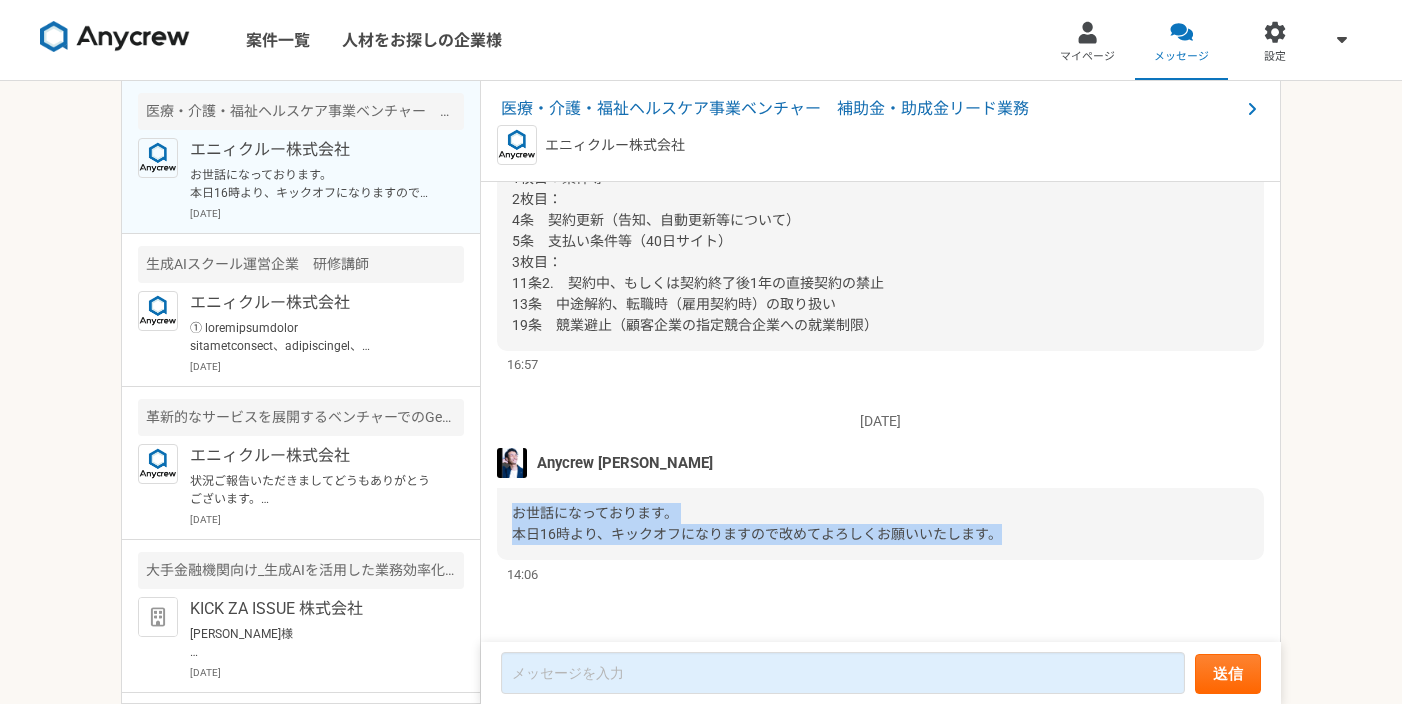 drag, startPoint x: 1038, startPoint y: 538, endPoint x: 507, endPoint y: 513, distance: 531.5882 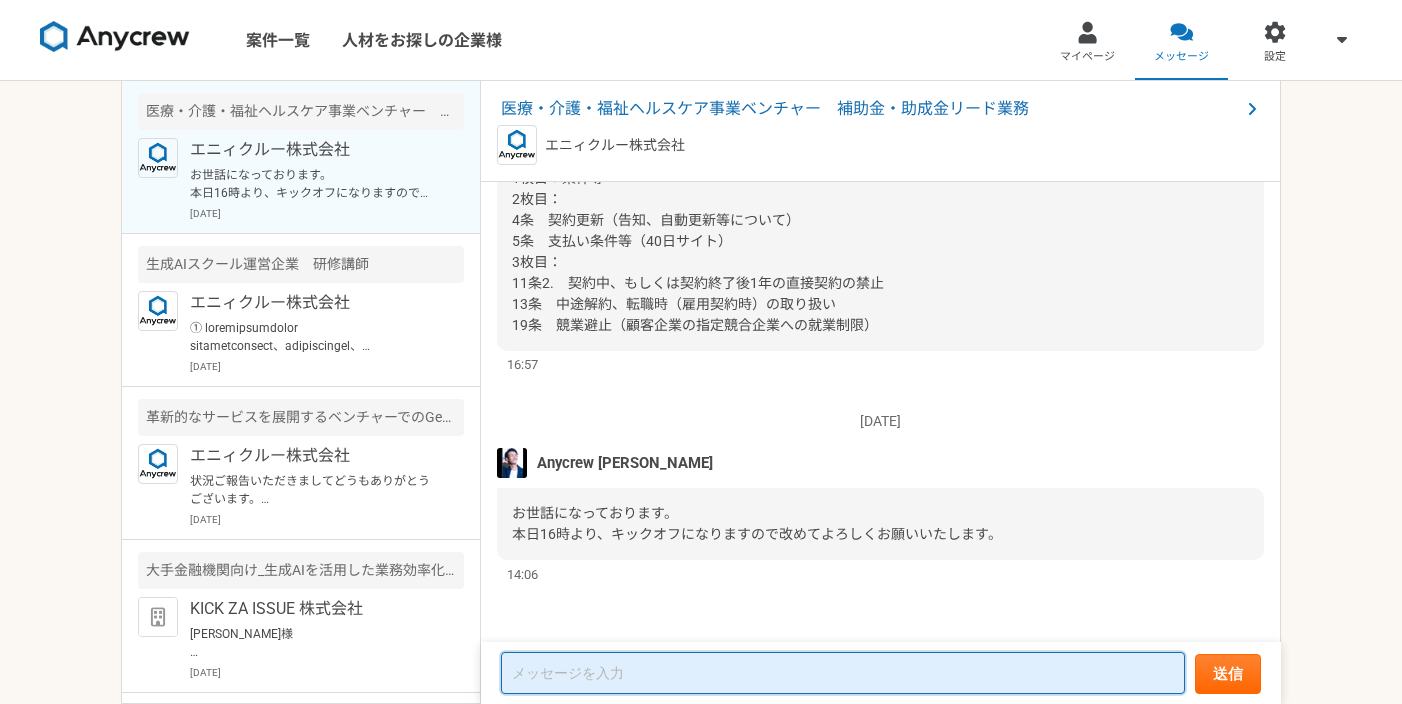 click at bounding box center (843, 673) 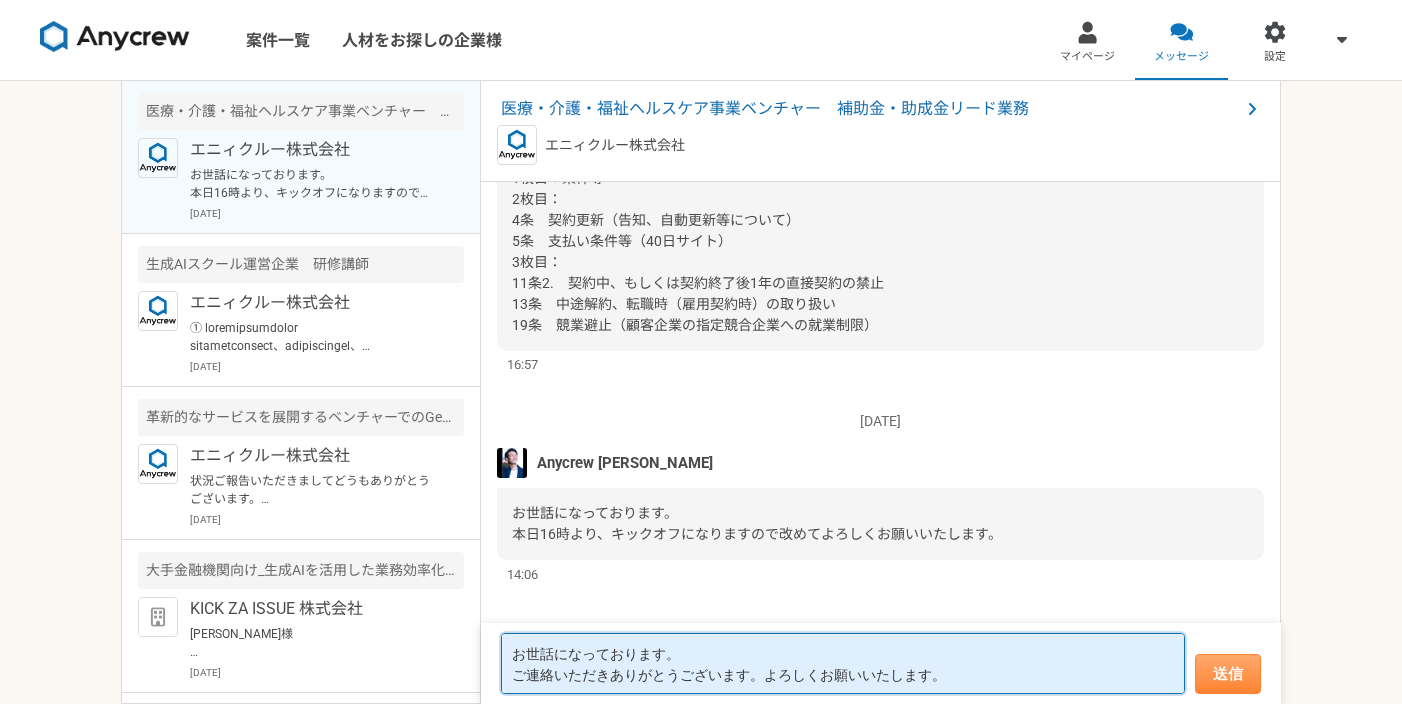 type on "お世話になっております。
ご連絡いただきありがとうございます。よろしくお願いいたします。" 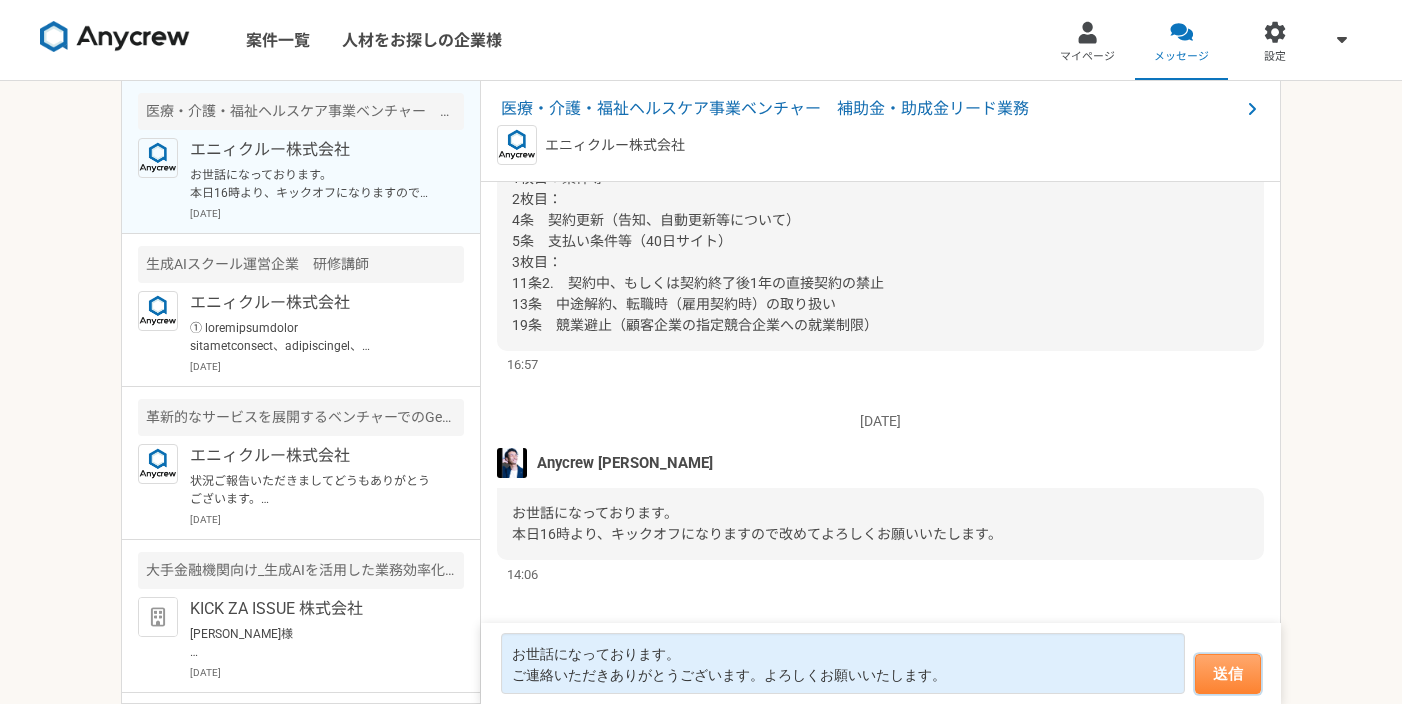 click on "送信" at bounding box center (1228, 674) 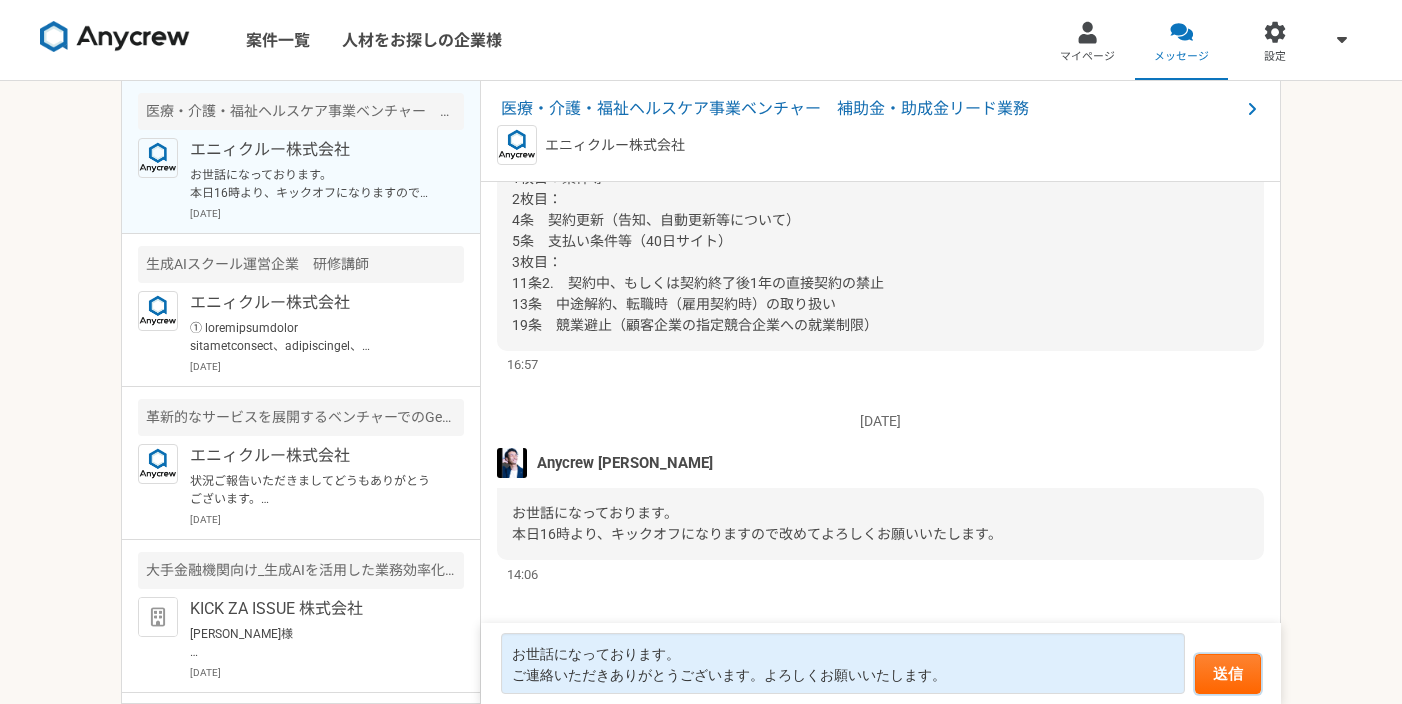 type 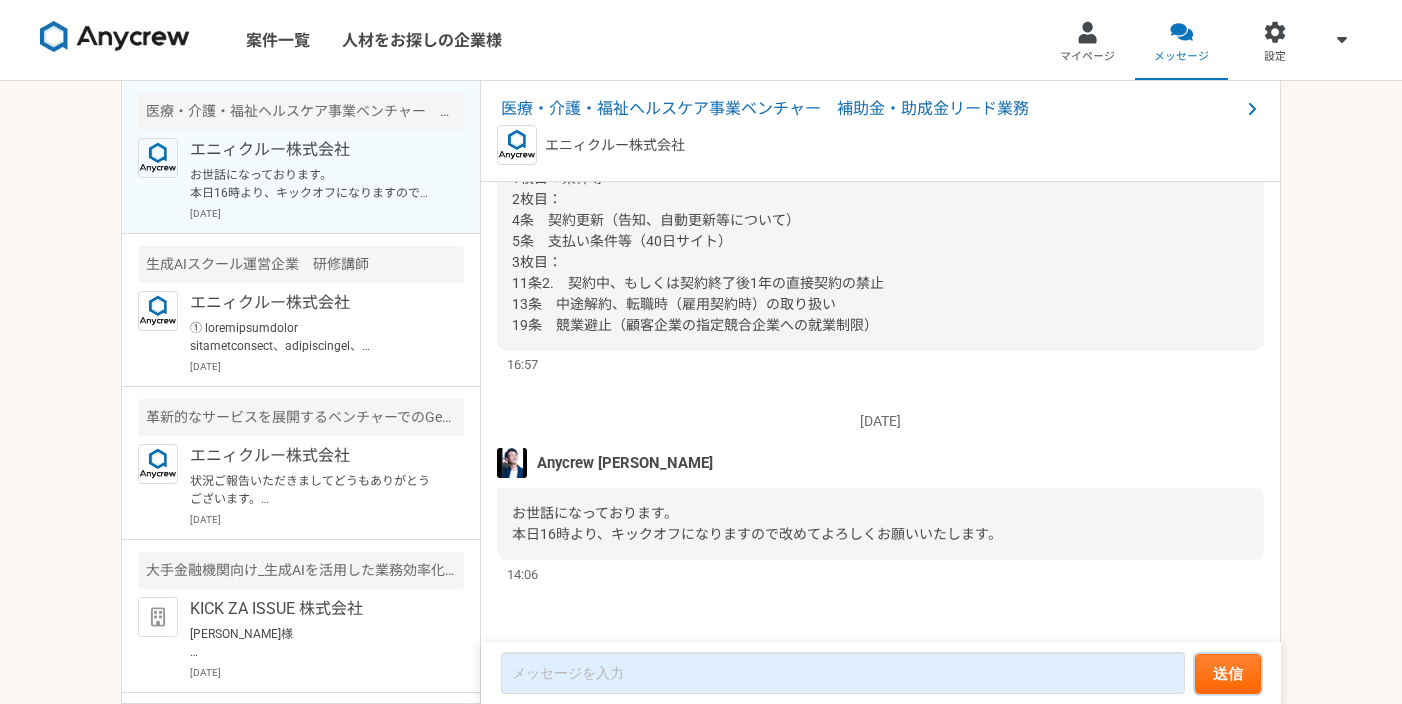 scroll, scrollTop: 1927, scrollLeft: 0, axis: vertical 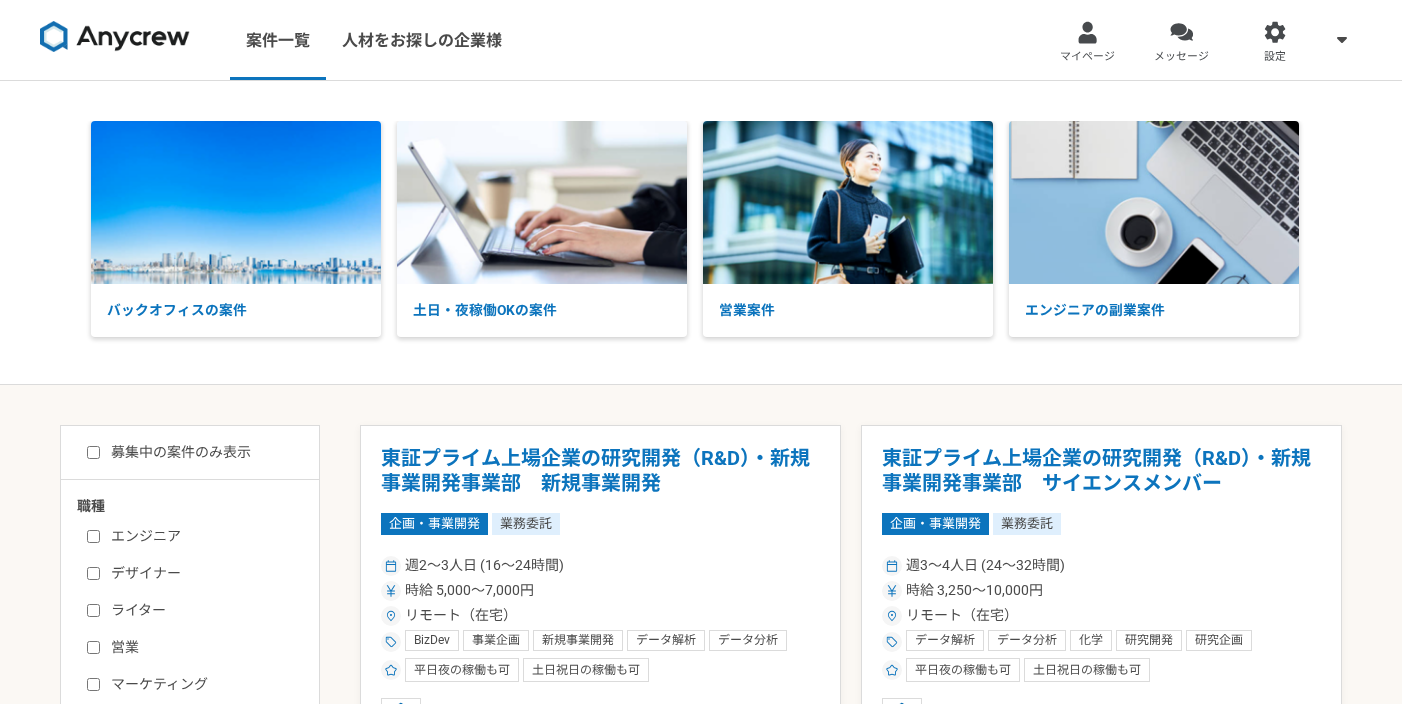 click on "募集中の案件のみ表示" at bounding box center [169, 452] 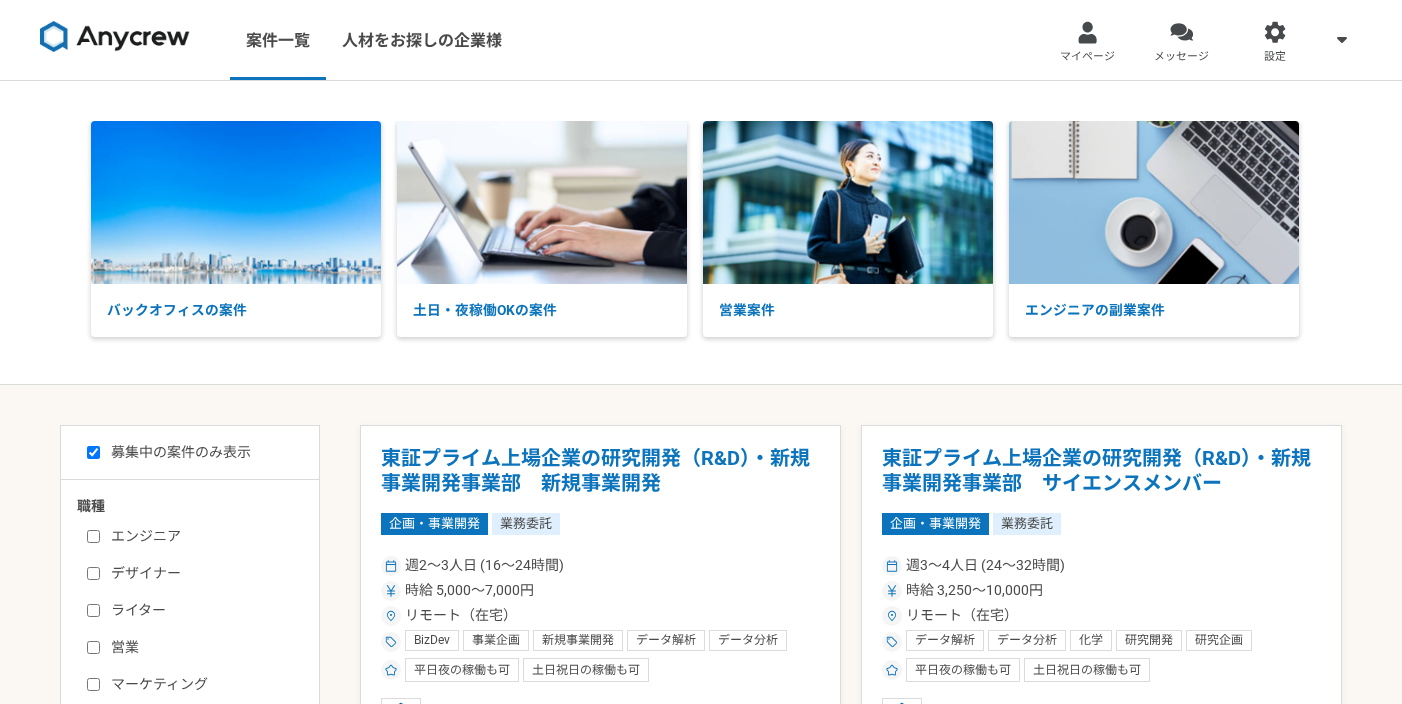 checkbox on "true" 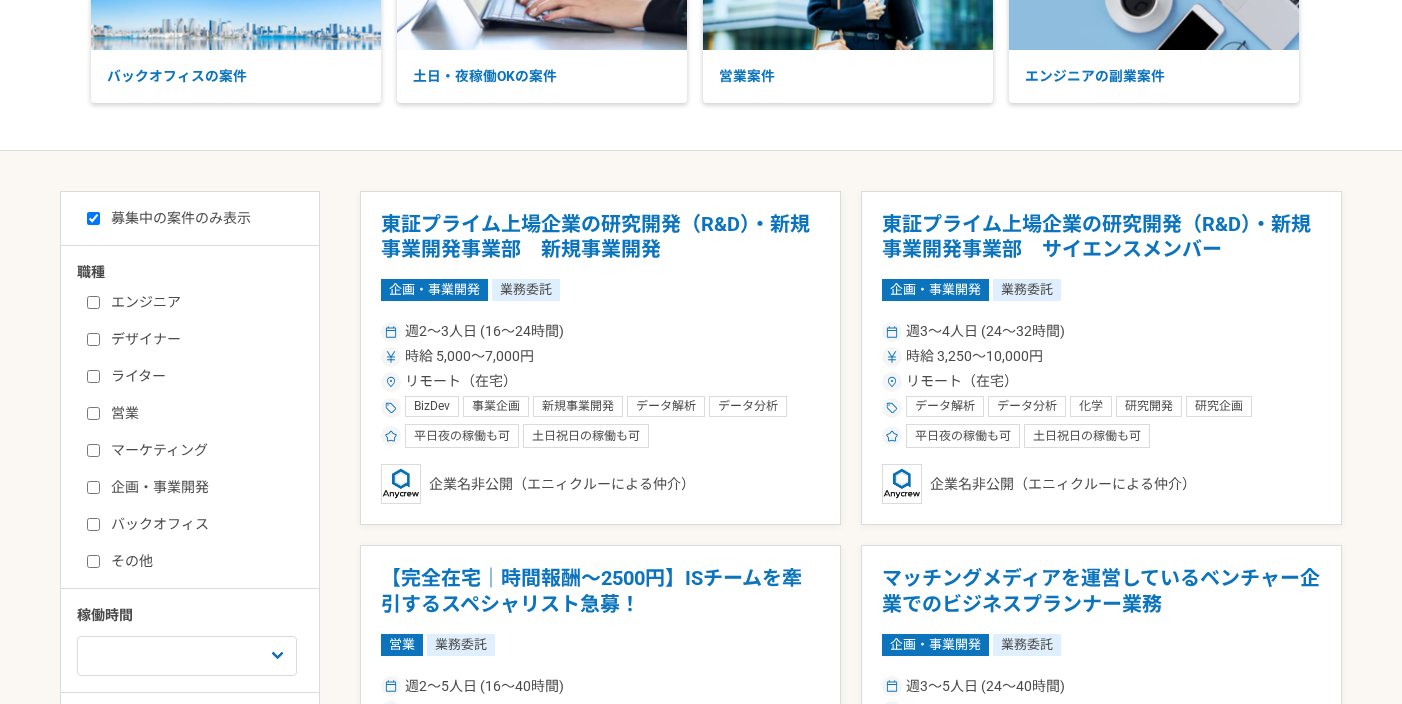 scroll, scrollTop: 0, scrollLeft: 0, axis: both 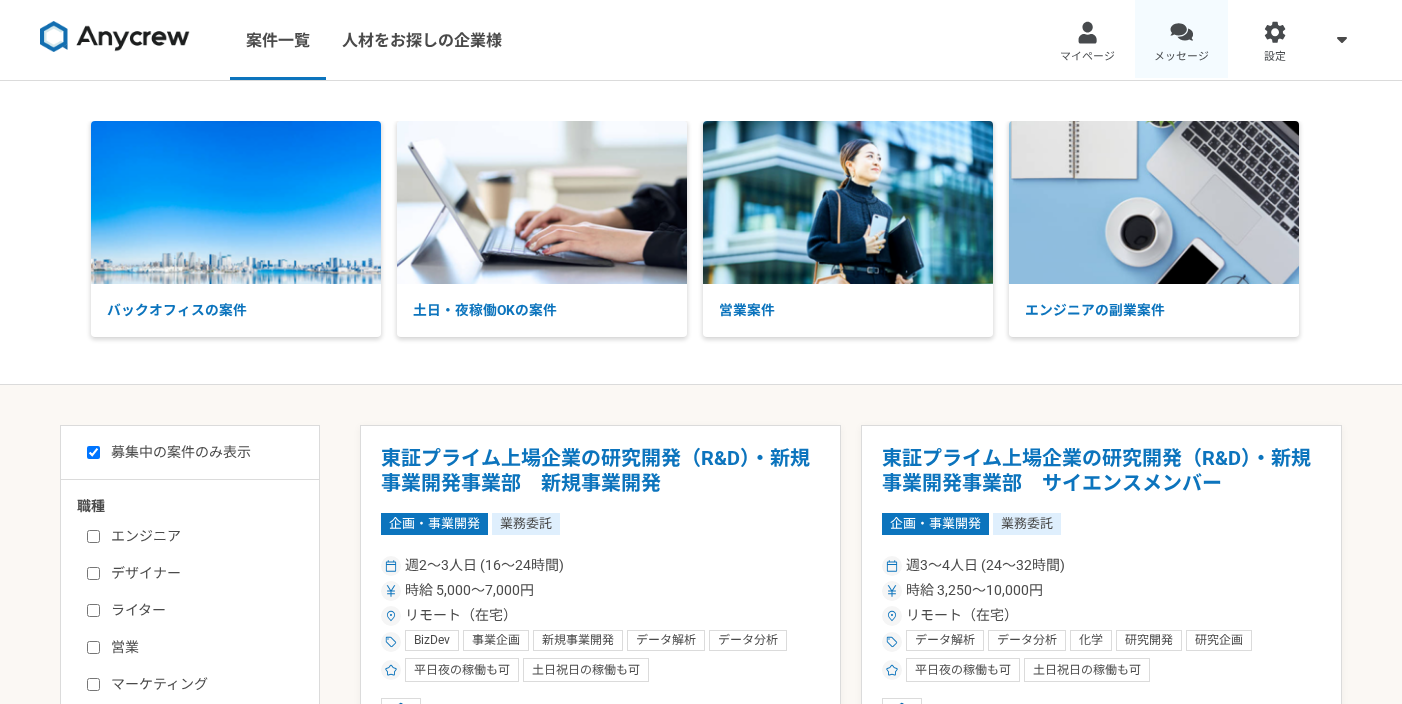 click on "メッセージ" at bounding box center [1182, 40] 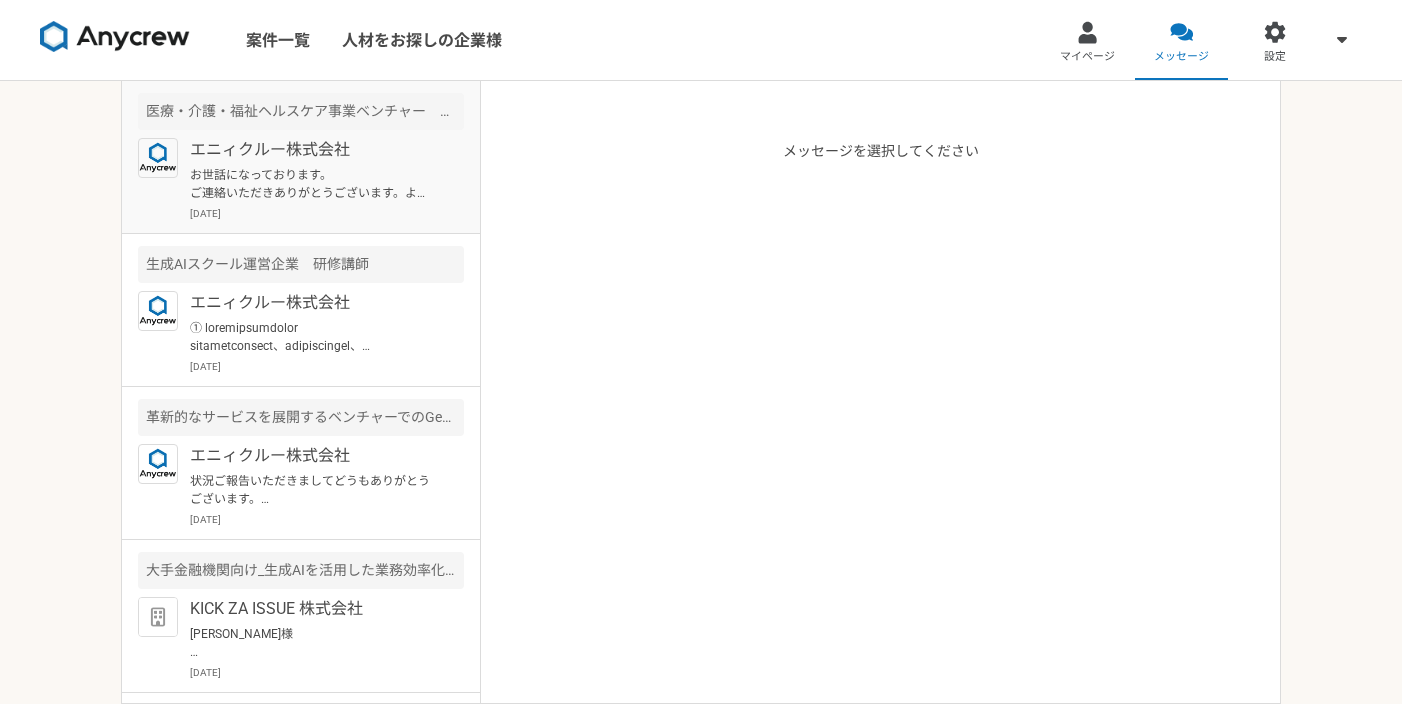 click on "お世話になっております。
ご連絡いただきありがとうございます。よろしくお願いいたします。" at bounding box center [313, 184] 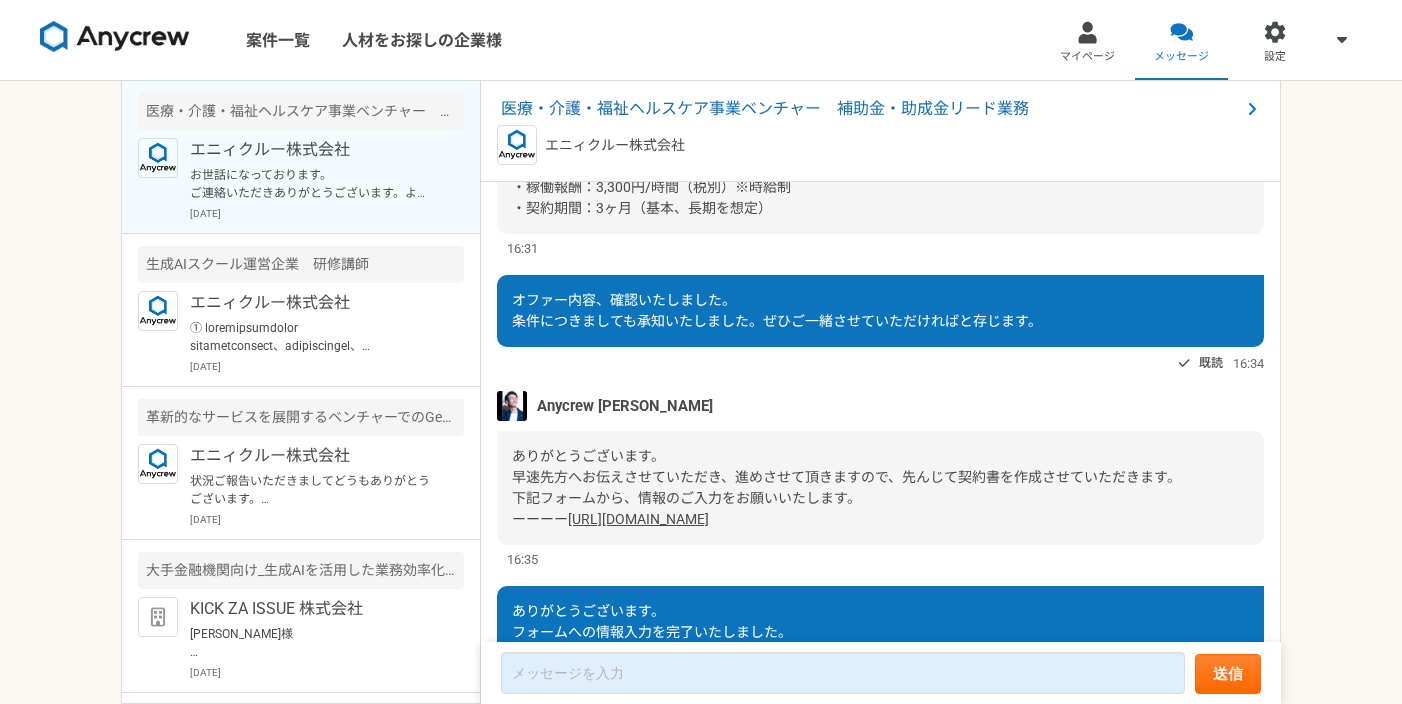 scroll, scrollTop: 2039, scrollLeft: 0, axis: vertical 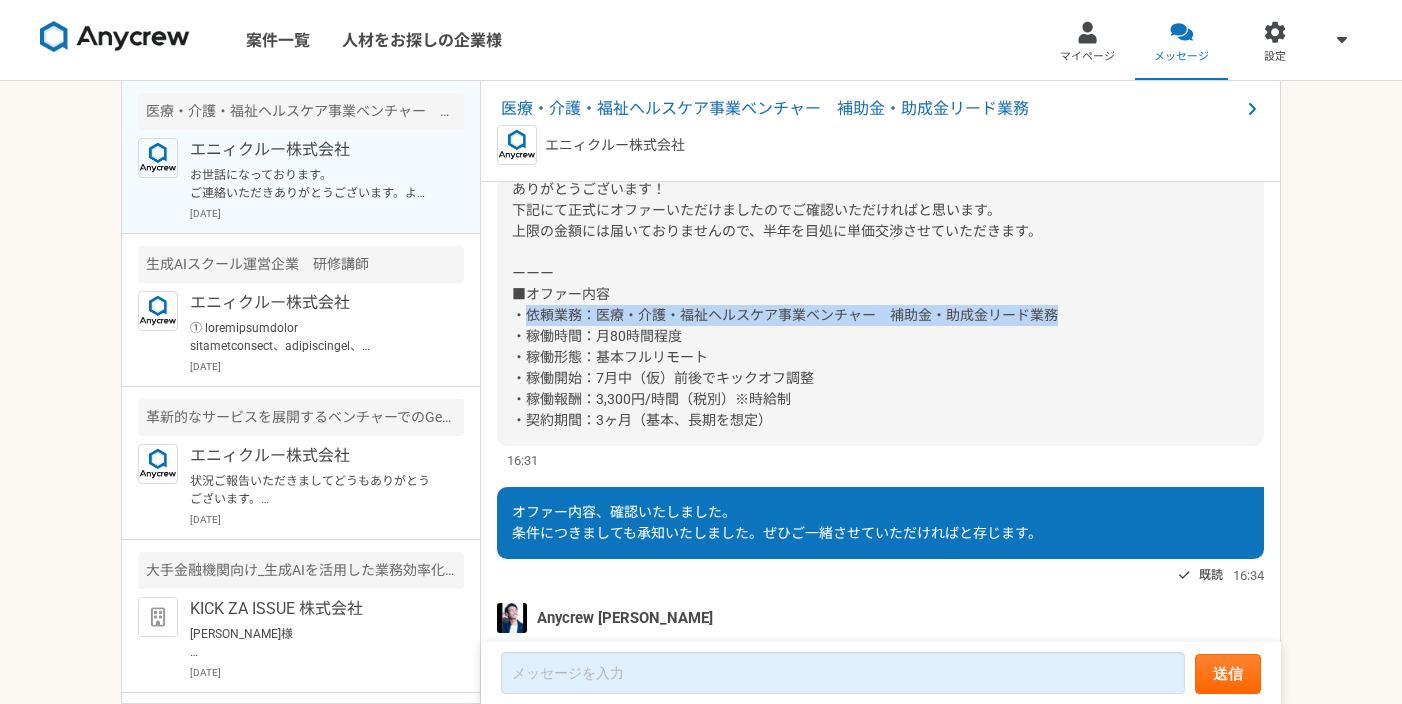 drag, startPoint x: 527, startPoint y: 318, endPoint x: 1138, endPoint y: 321, distance: 611.0074 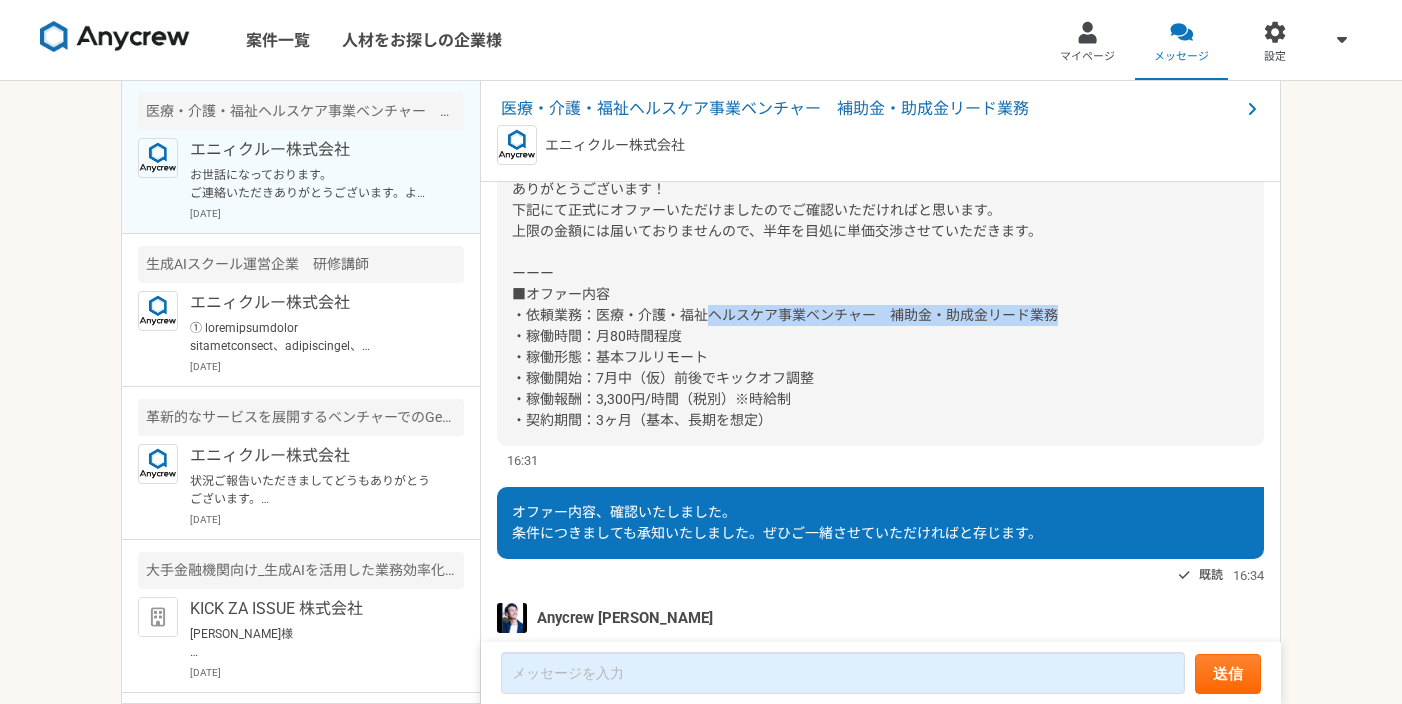 drag, startPoint x: 1037, startPoint y: 320, endPoint x: 689, endPoint y: 317, distance: 348.01294 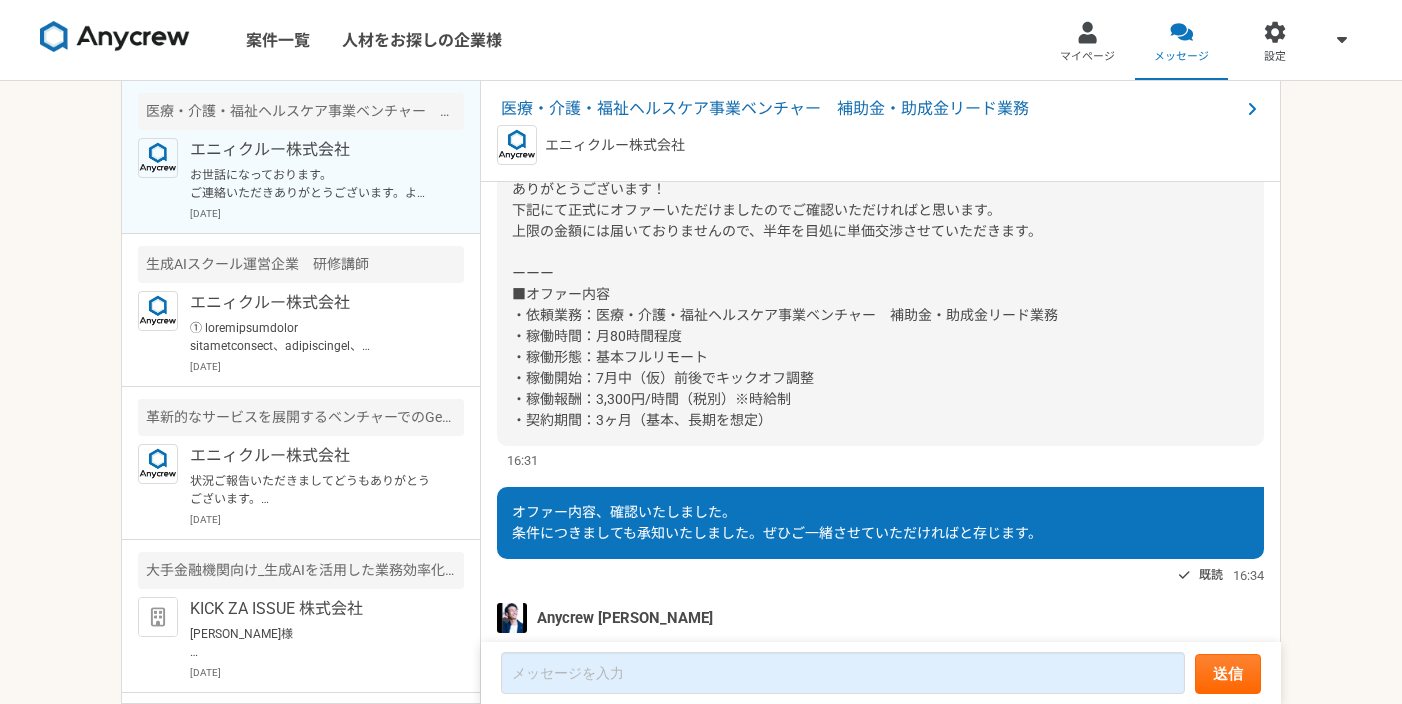 click on "ありがとうございます！
下記にて正式にオファーいただけましたのでご確認いただければと思います。
上限の金額には届いておりませんので、半年を目処に単価交渉させていただきます。
ーーー
■オファー内容
・依頼業務：医療・介護・福祉ヘルスケア事業ベンチャー　補助金・助成金リード業務
・稼働時間：月80時間程度
・稼働形態：基本フルリモート
・稼働開始：7月中（仮）前後でキックオフ調整
・稼働報酬：3,300円/時間（税別）※時給制
・契約期間：3ヶ月（基本、長期を想定）" at bounding box center (785, 304) 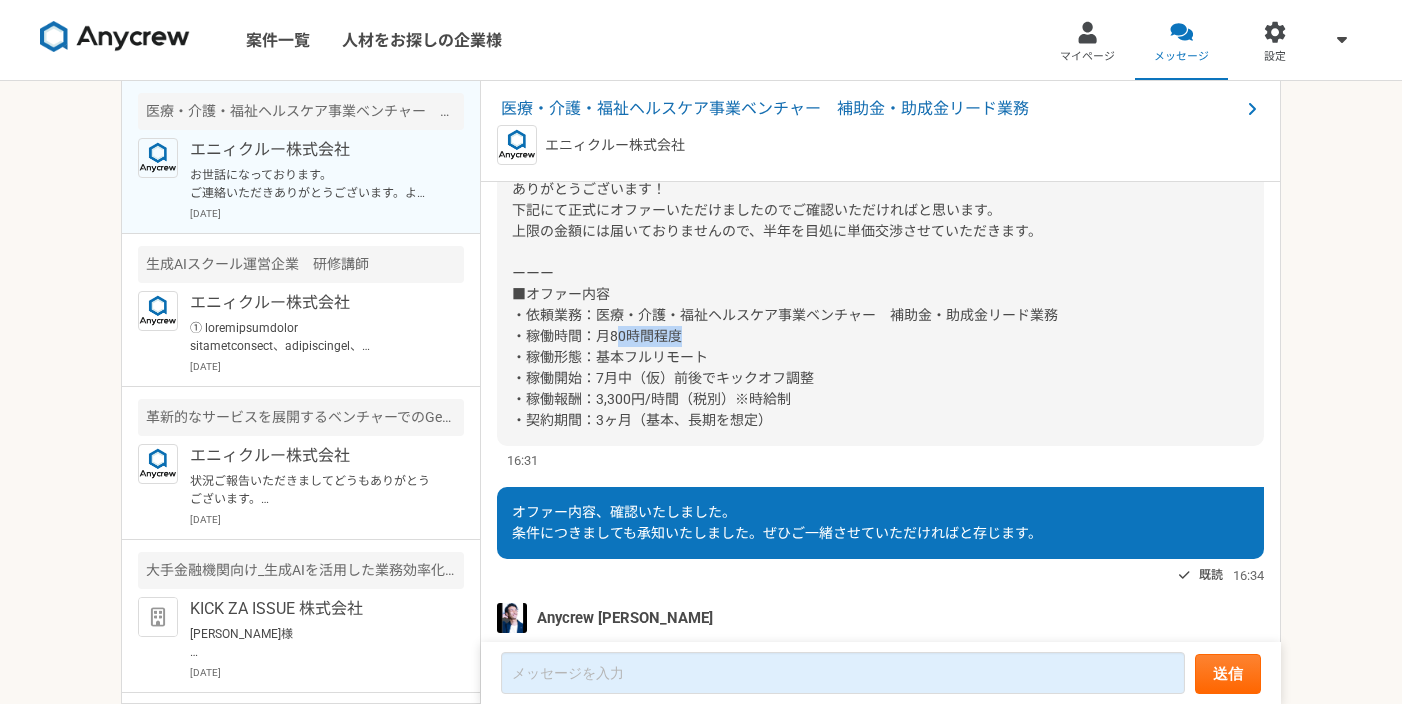 drag, startPoint x: 614, startPoint y: 340, endPoint x: 677, endPoint y: 338, distance: 63.03174 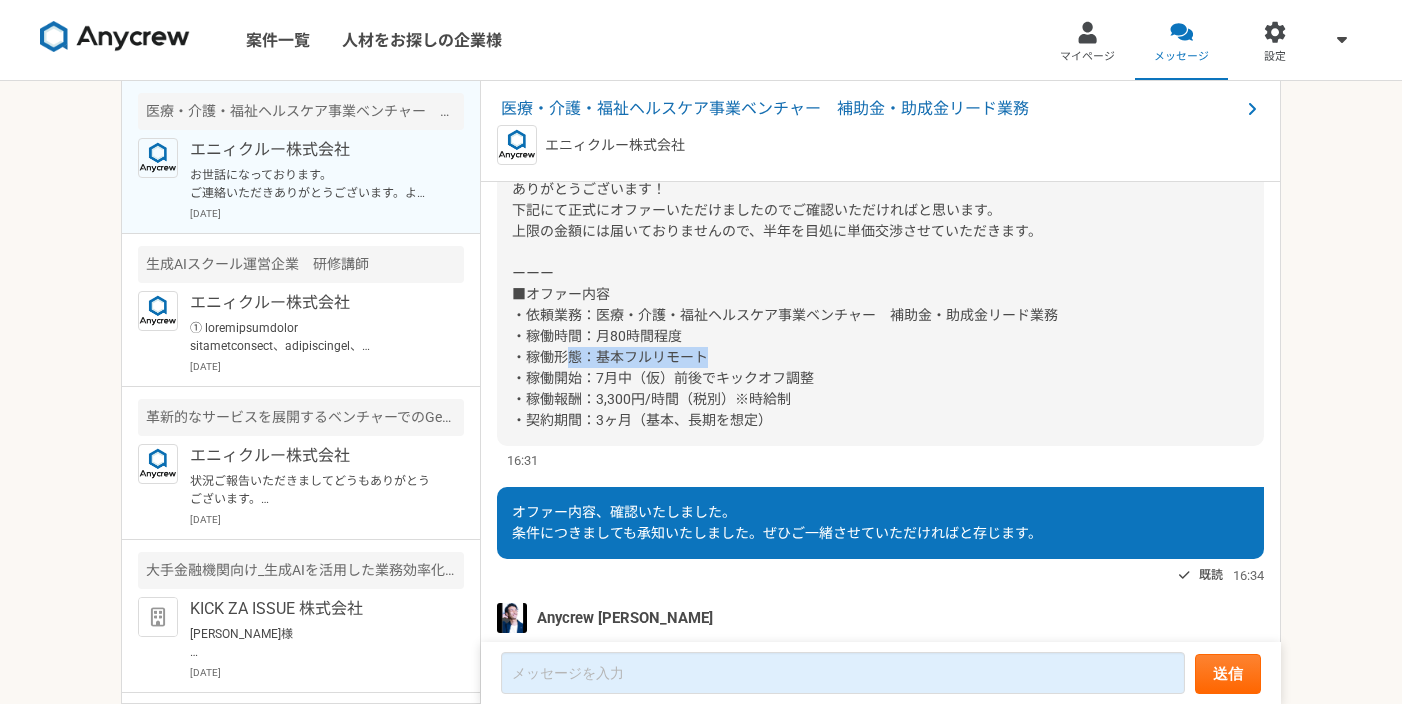 drag, startPoint x: 575, startPoint y: 359, endPoint x: 704, endPoint y: 354, distance: 129.09686 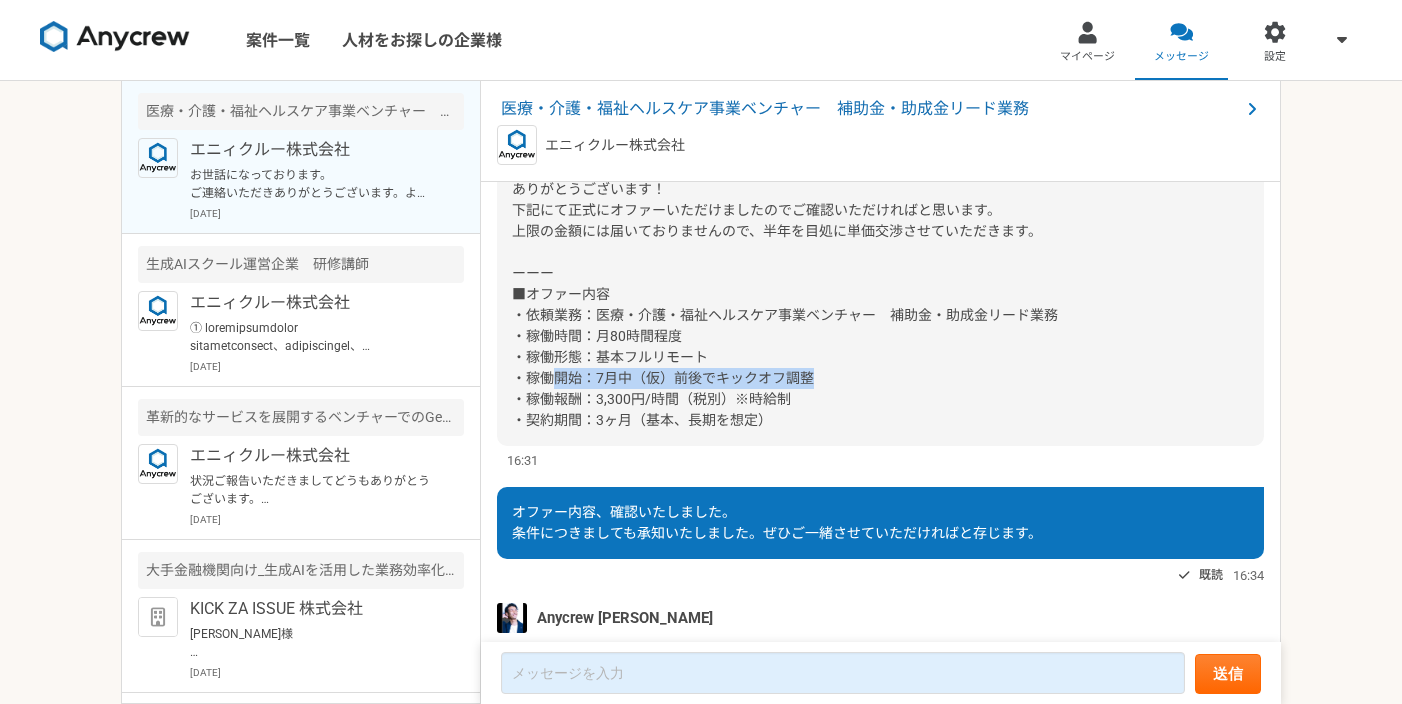 drag, startPoint x: 552, startPoint y: 382, endPoint x: 892, endPoint y: 377, distance: 340.03677 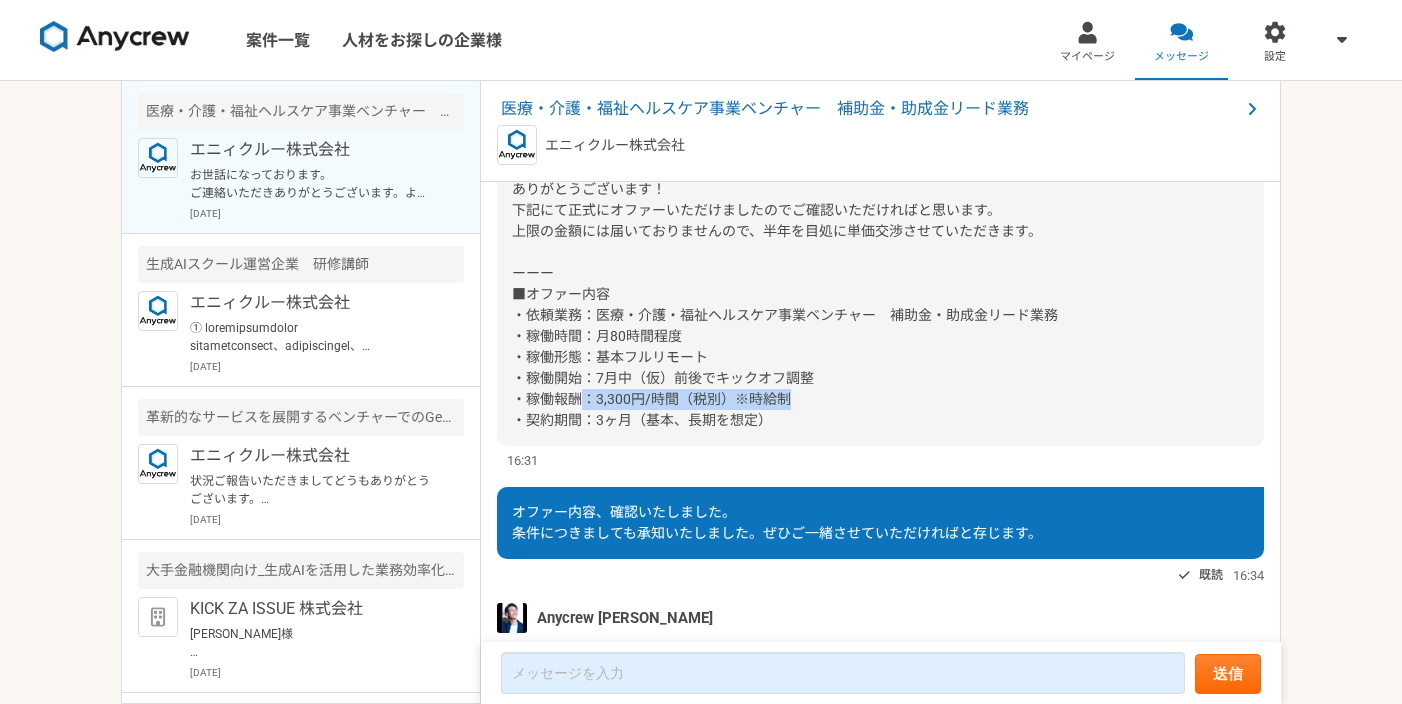 drag, startPoint x: 855, startPoint y: 391, endPoint x: 589, endPoint y: 396, distance: 266.047 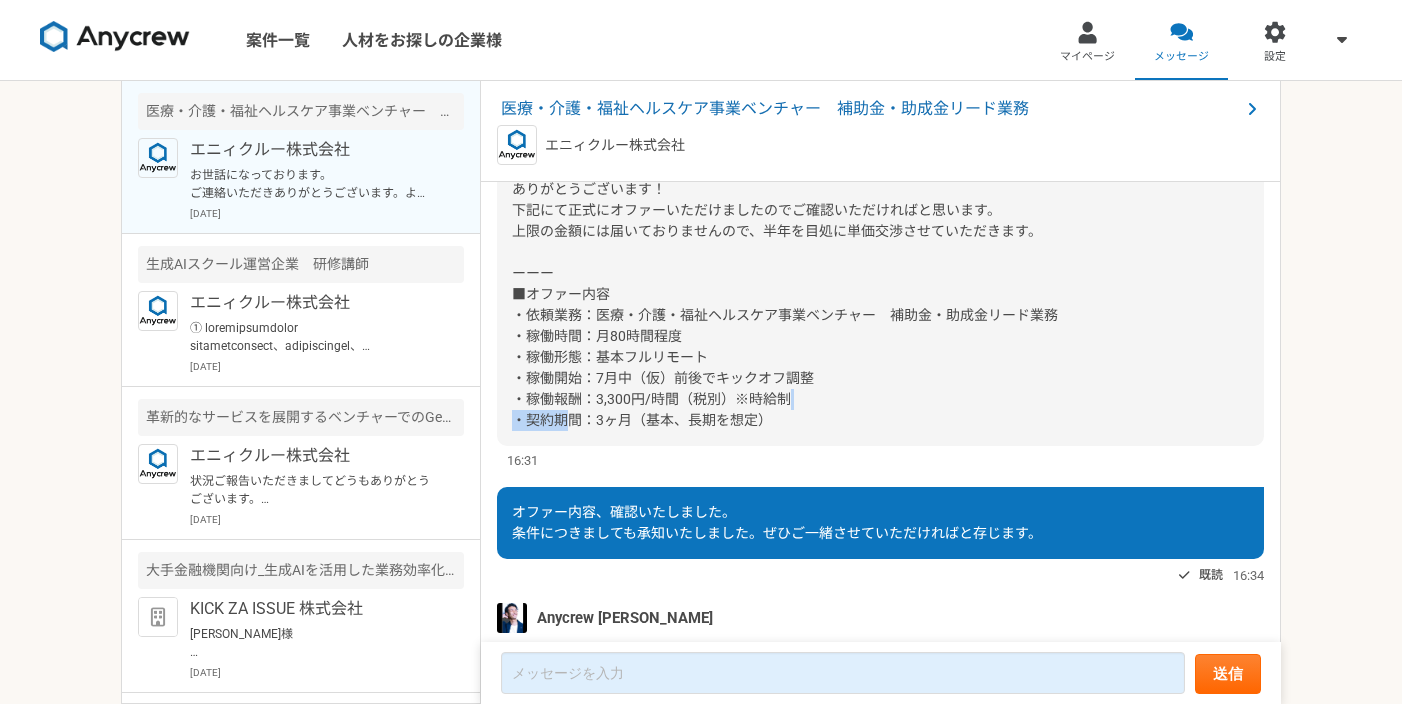 drag, startPoint x: 574, startPoint y: 413, endPoint x: 811, endPoint y: 410, distance: 237.01898 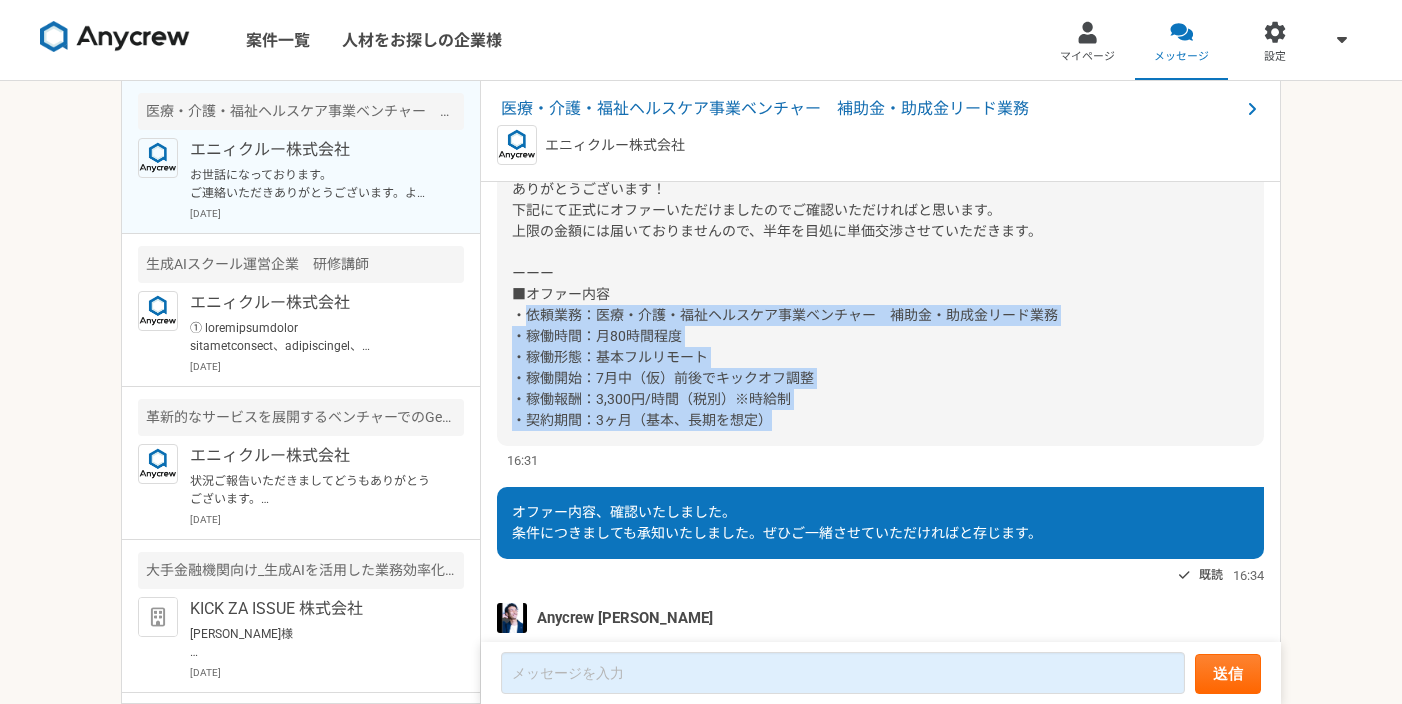 drag, startPoint x: 791, startPoint y: 414, endPoint x: 529, endPoint y: 316, distance: 279.72845 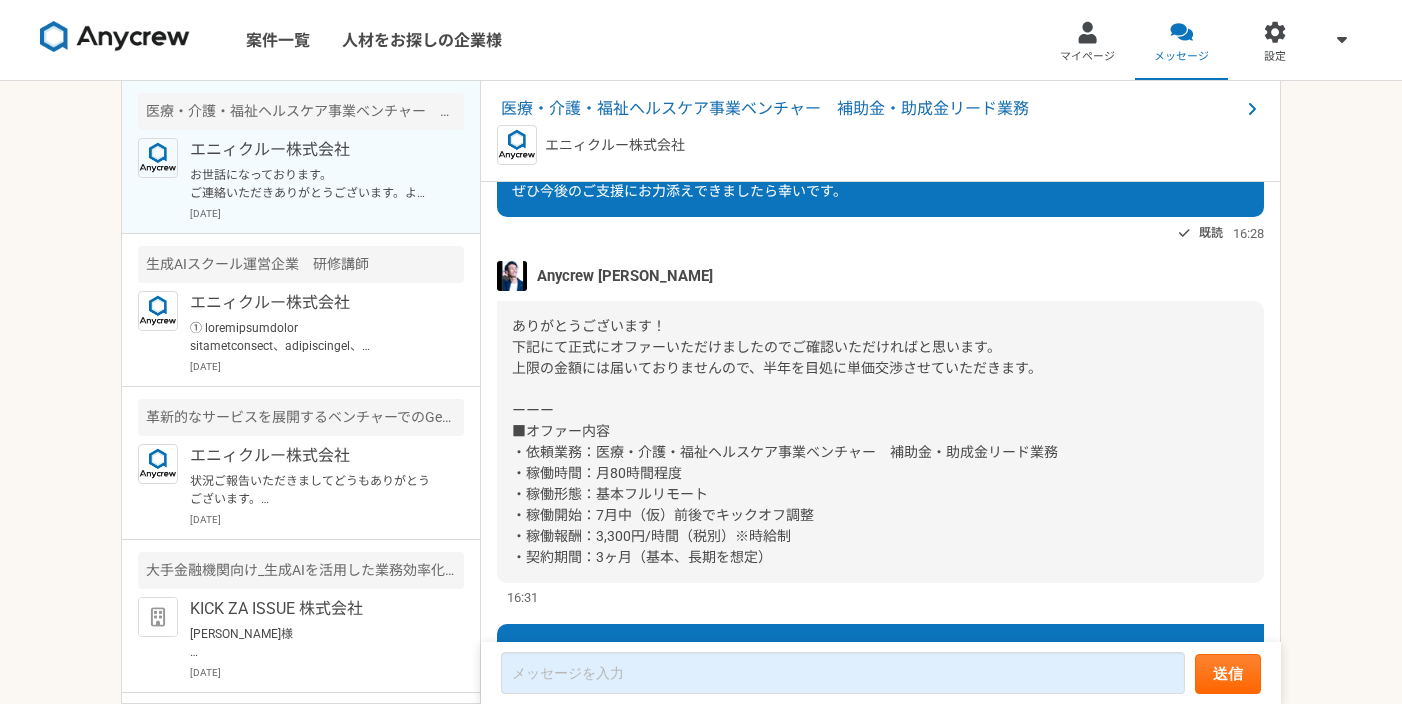 scroll, scrollTop: 1889, scrollLeft: 0, axis: vertical 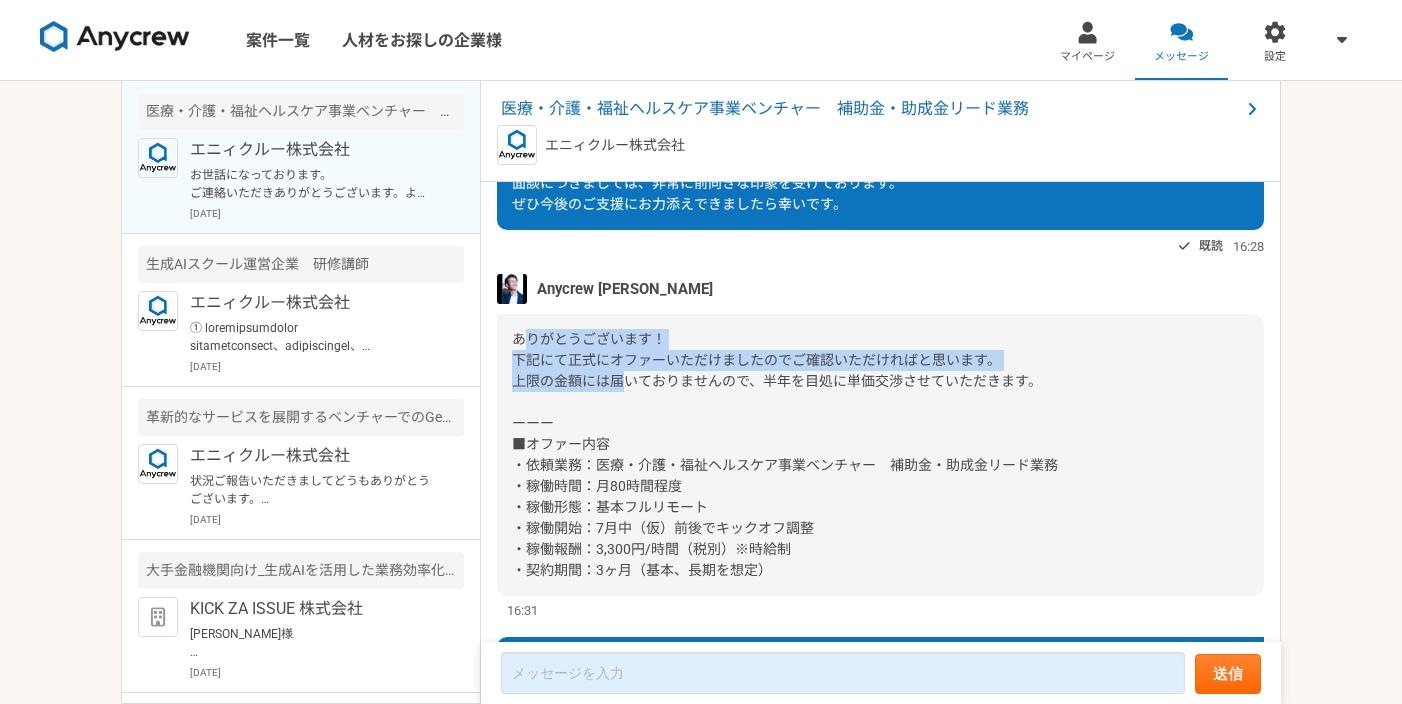 drag, startPoint x: 522, startPoint y: 340, endPoint x: 618, endPoint y: 383, distance: 105.1903 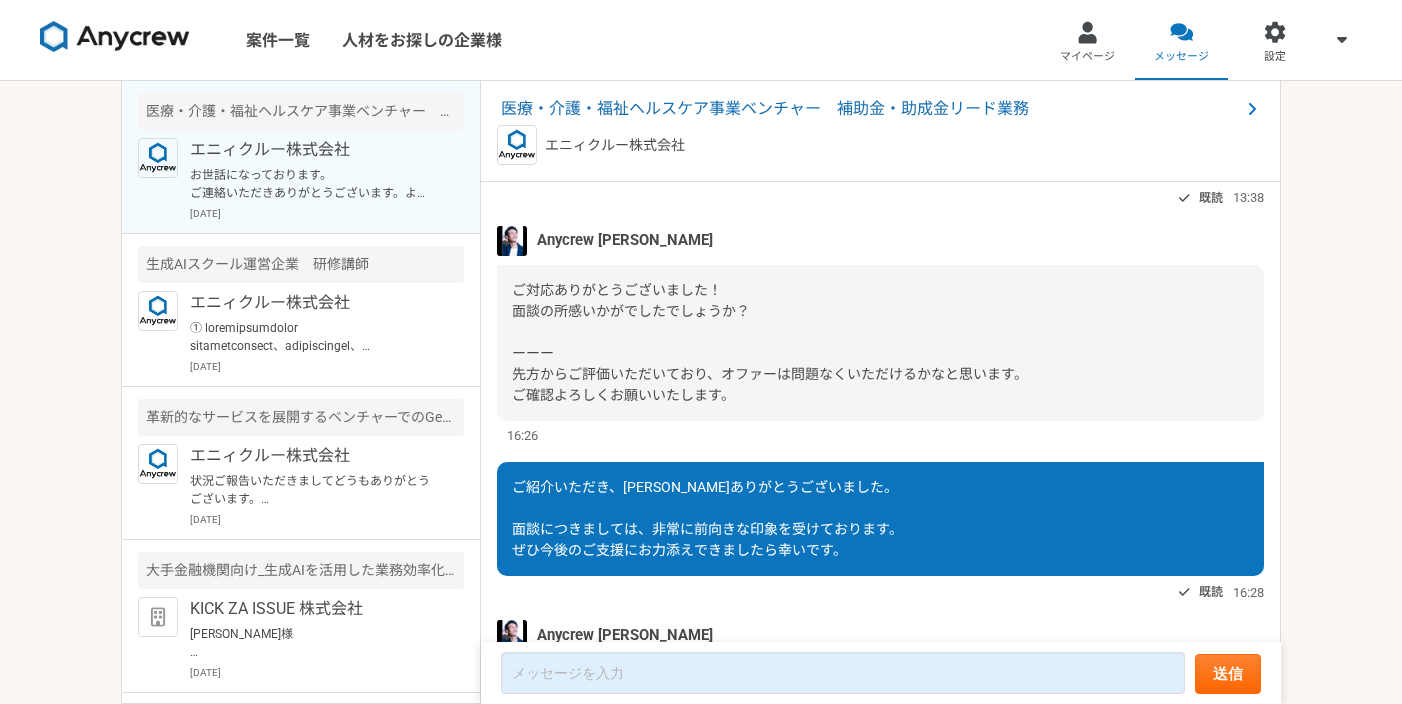 scroll, scrollTop: 1888, scrollLeft: 0, axis: vertical 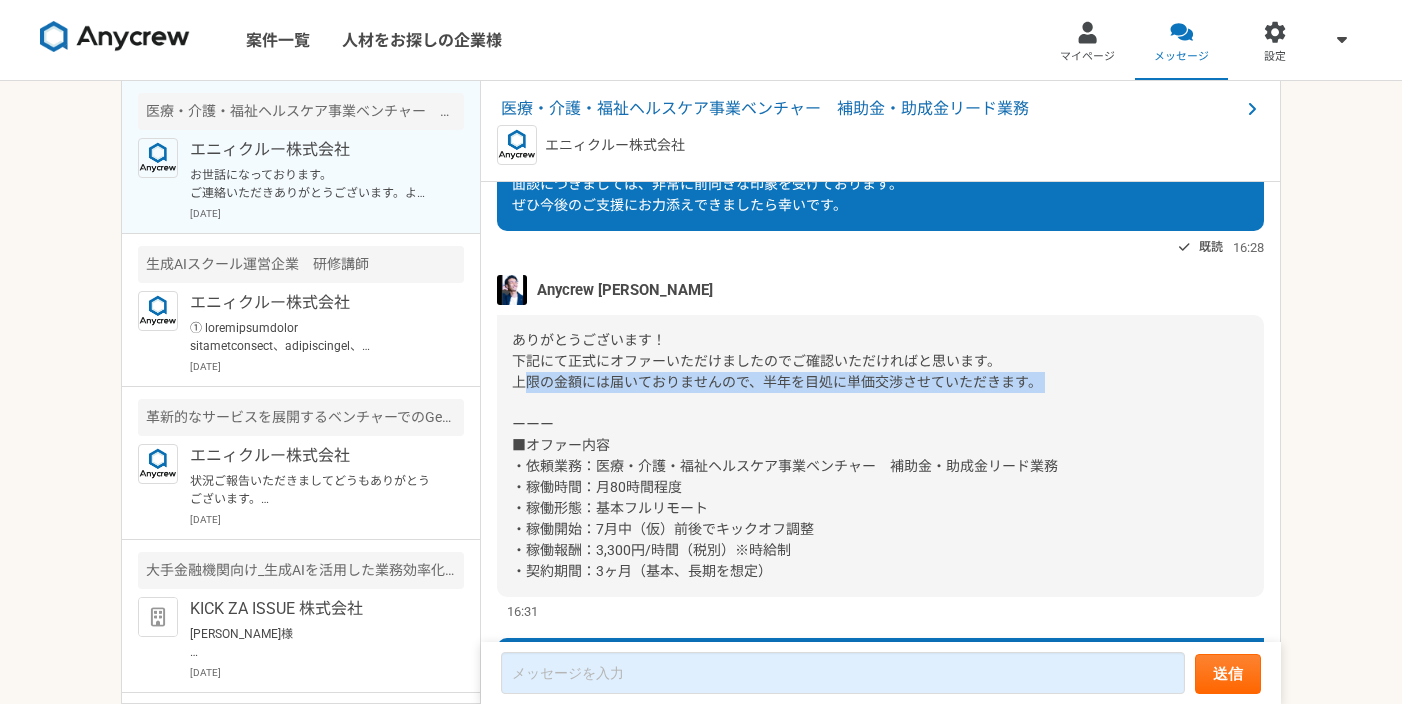 drag, startPoint x: 920, startPoint y: 388, endPoint x: 525, endPoint y: 376, distance: 395.18225 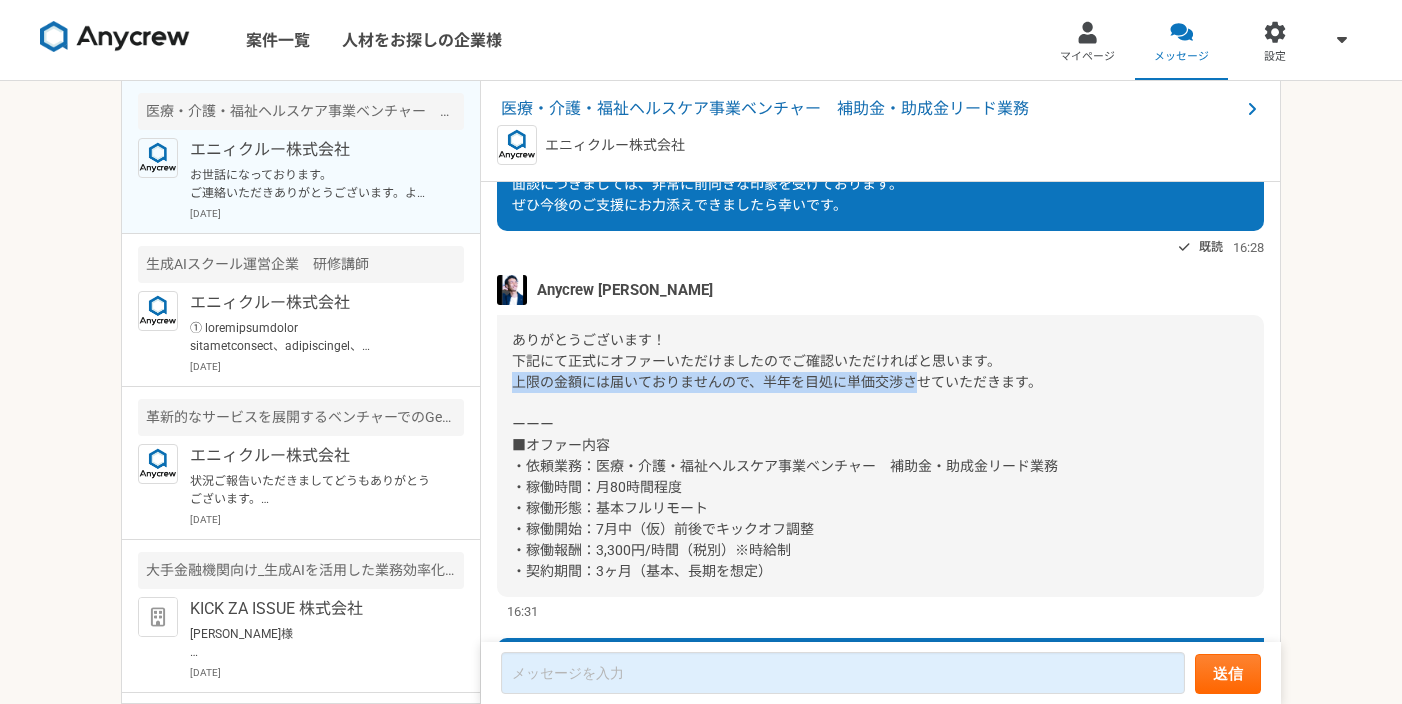 drag, startPoint x: 525, startPoint y: 376, endPoint x: 942, endPoint y: 372, distance: 417.0192 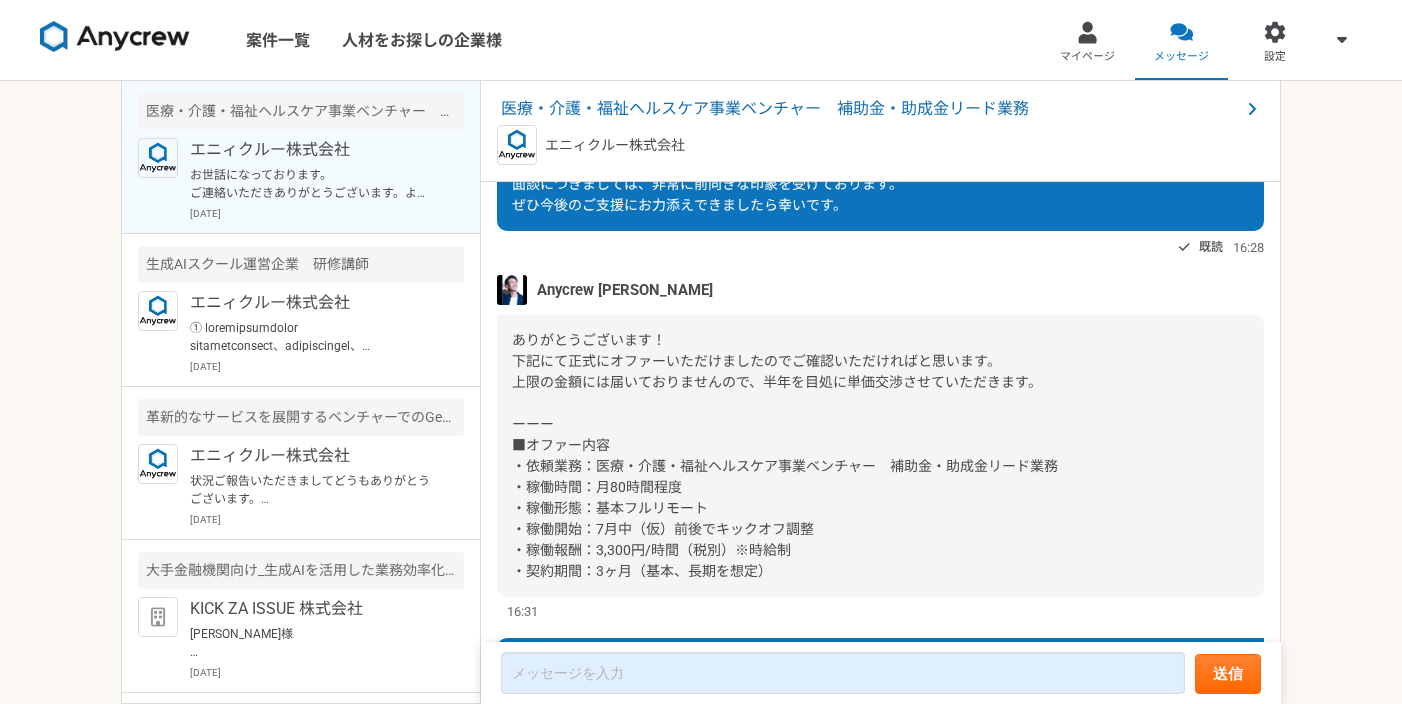 click on "ありがとうございます！
下記にて正式にオファーいただけましたのでご確認いただければと思います。
上限の金額には届いておりませんので、半年を目処に単価交渉させていただきます。
ーーー
■オファー内容
・依頼業務：医療・介護・福祉ヘルスケア事業ベンチャー　補助金・助成金リード業務
・稼働時間：月80時間程度
・稼働形態：基本フルリモート
・稼働開始：7月中（仮）前後でキックオフ調整
・稼働報酬：3,300円/時間（税別）※時給制
・契約期間：3ヶ月（基本、長期を想定）" at bounding box center (880, 456) 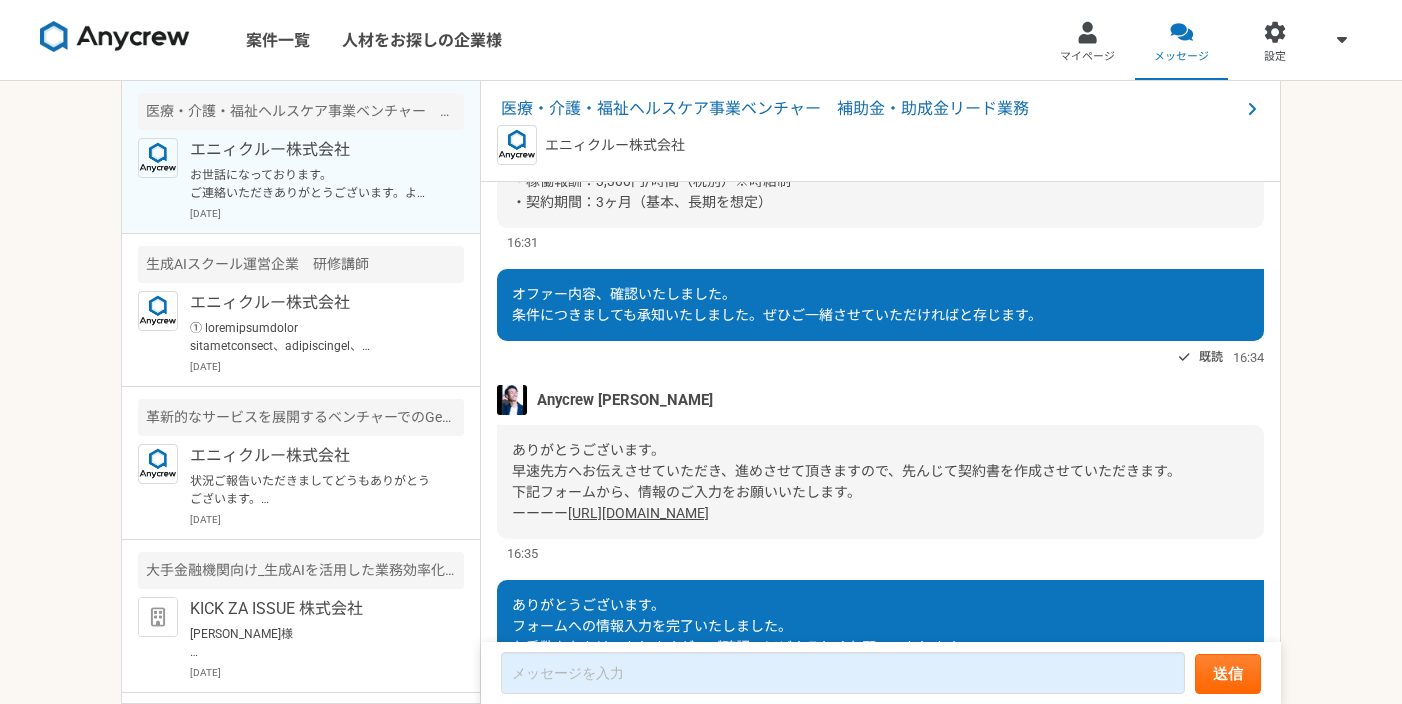 scroll, scrollTop: 2154, scrollLeft: 0, axis: vertical 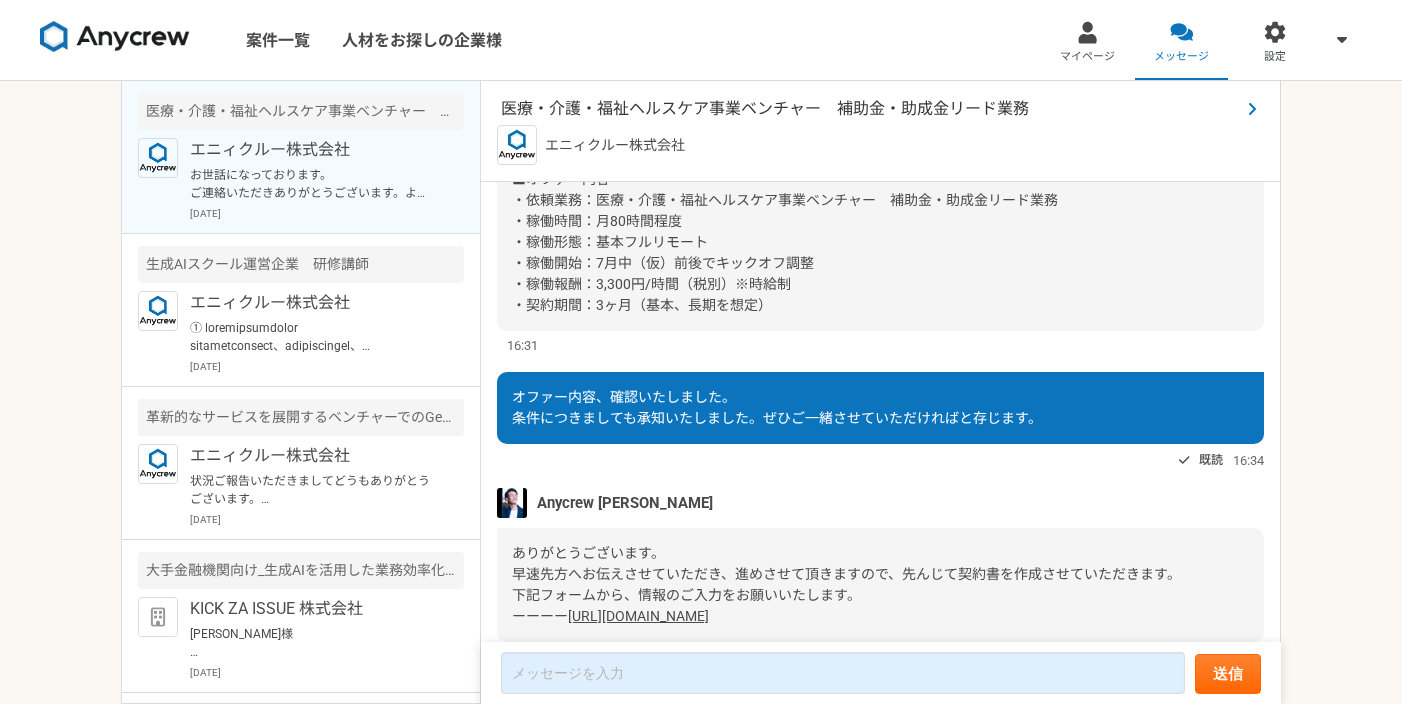 click on "医療・介護・福祉ヘルスケア事業ベンチャー　補助金・助成金リード業務" at bounding box center [870, 109] 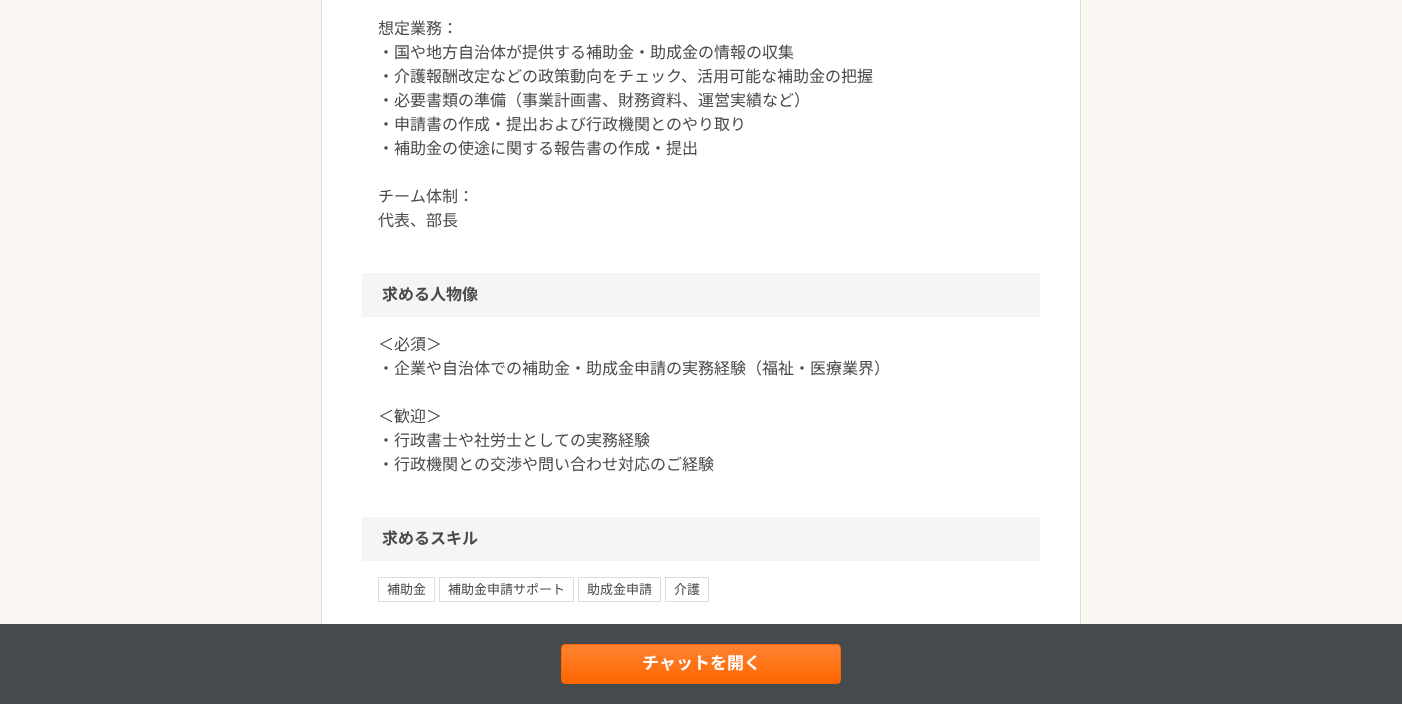 scroll, scrollTop: 1037, scrollLeft: 0, axis: vertical 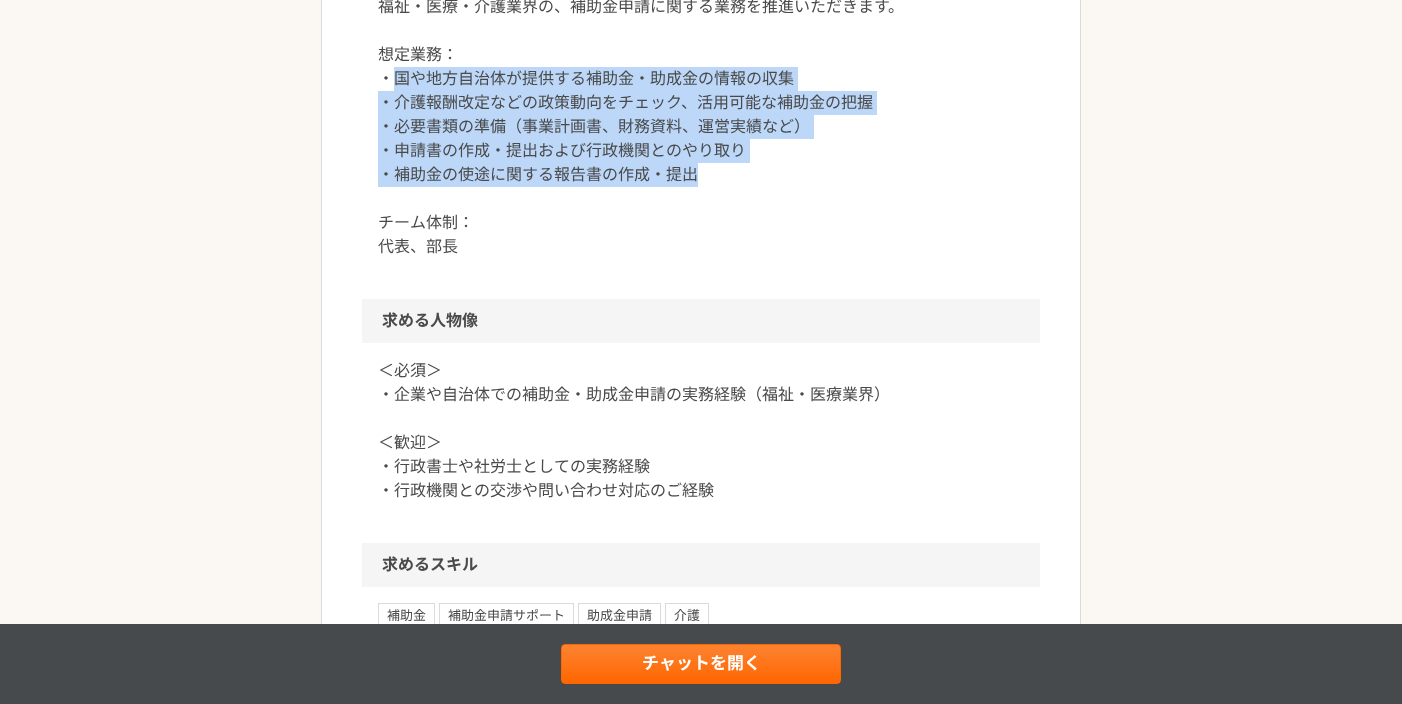 drag, startPoint x: 391, startPoint y: 79, endPoint x: 756, endPoint y: 232, distance: 395.77014 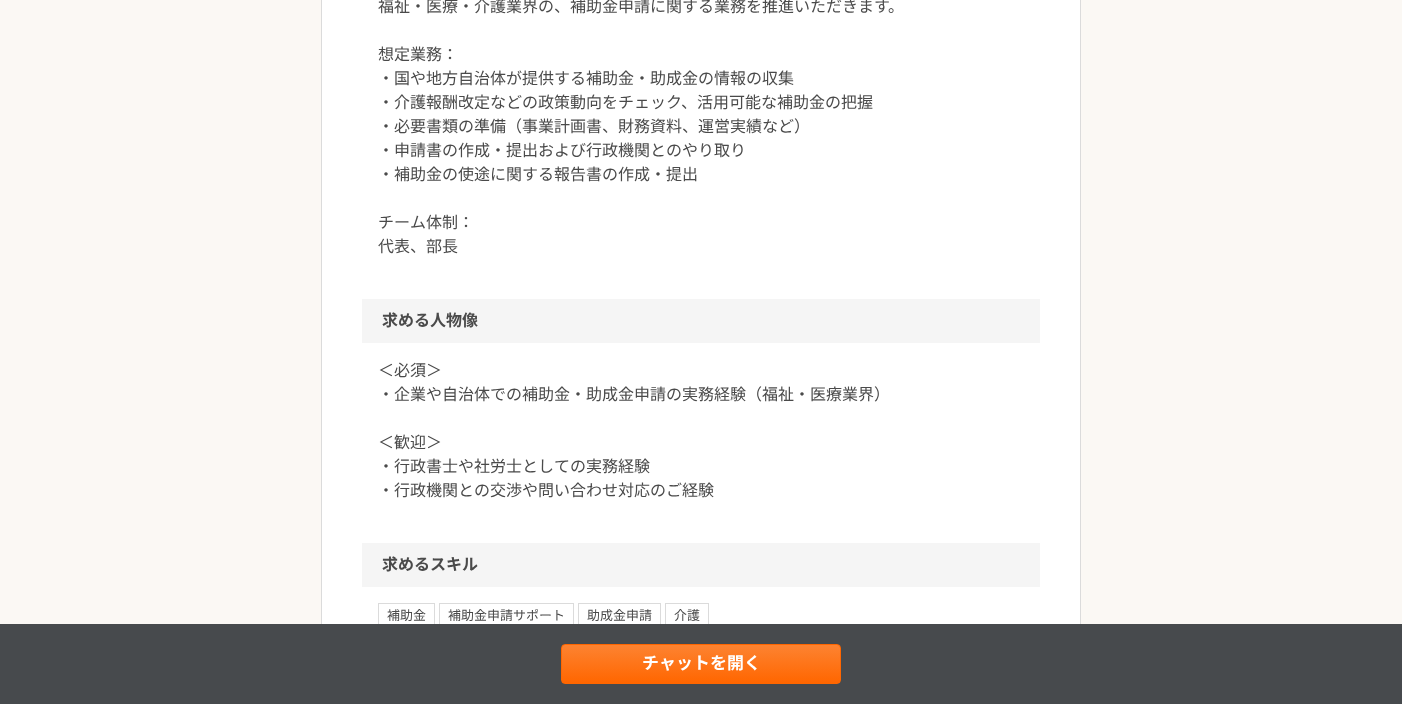 click on "福祉・医療・介護業界の、補助金申請に関する業務を推進いただきます。
想定業務：
・国や地方自治体が提供する補助金・助成金の情報の収集
・介護報酬改定などの政策動向をチェック、活用可能な補助金の把握
・必要書類の準備（事業計画書、財務資料、運営実績など）
・申請書の作成・提出および行政機関とのやり取り
・補助金の使途に関する報告書の作成・提出
チーム体制：
代表、部長" at bounding box center [701, 127] 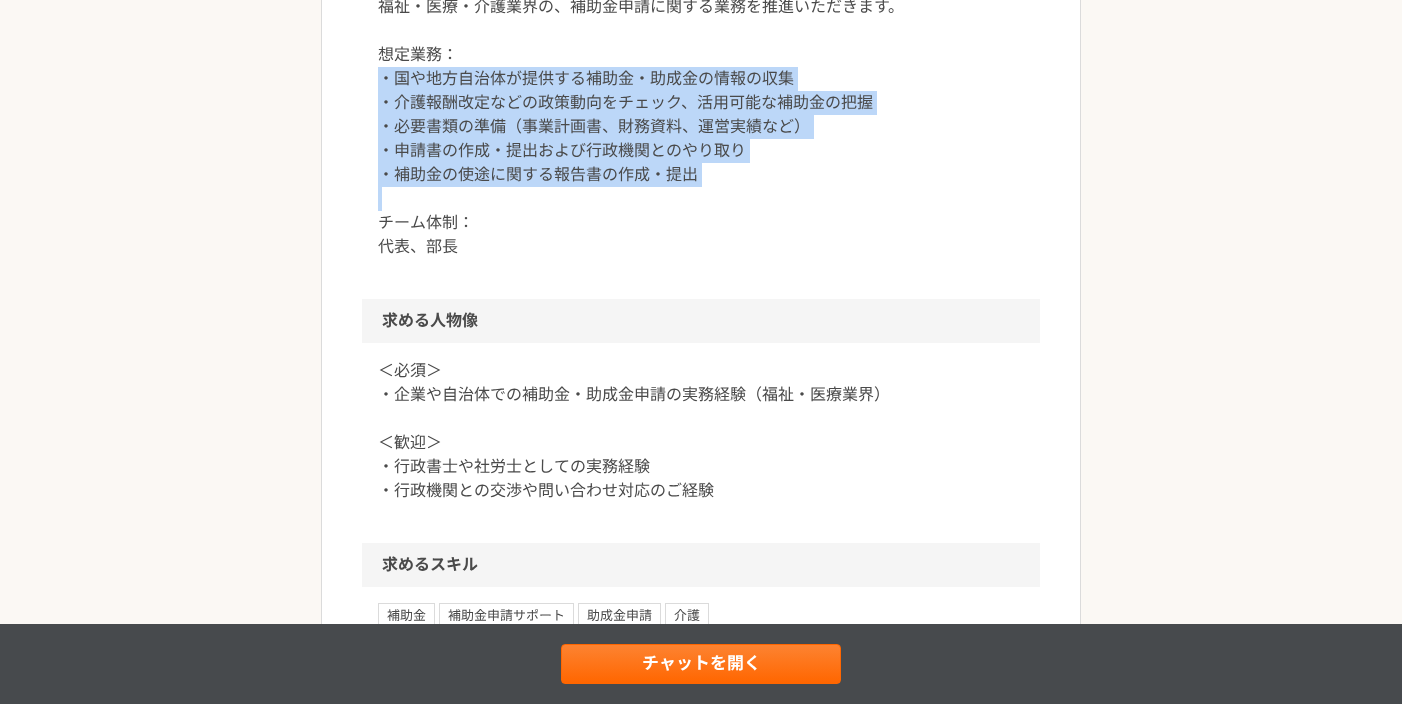 drag, startPoint x: 863, startPoint y: 195, endPoint x: 328, endPoint y: 70, distance: 549.40875 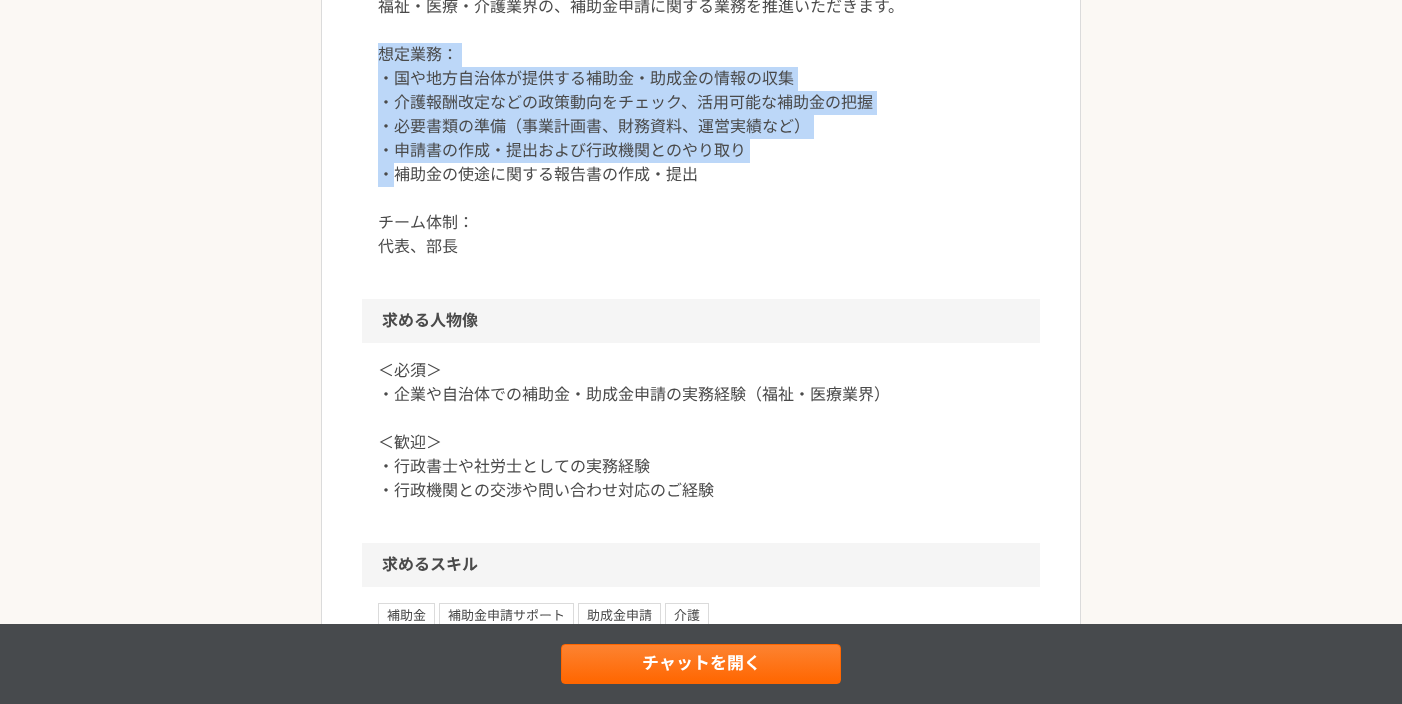 drag, startPoint x: 355, startPoint y: 50, endPoint x: 386, endPoint y: 186, distance: 139.48836 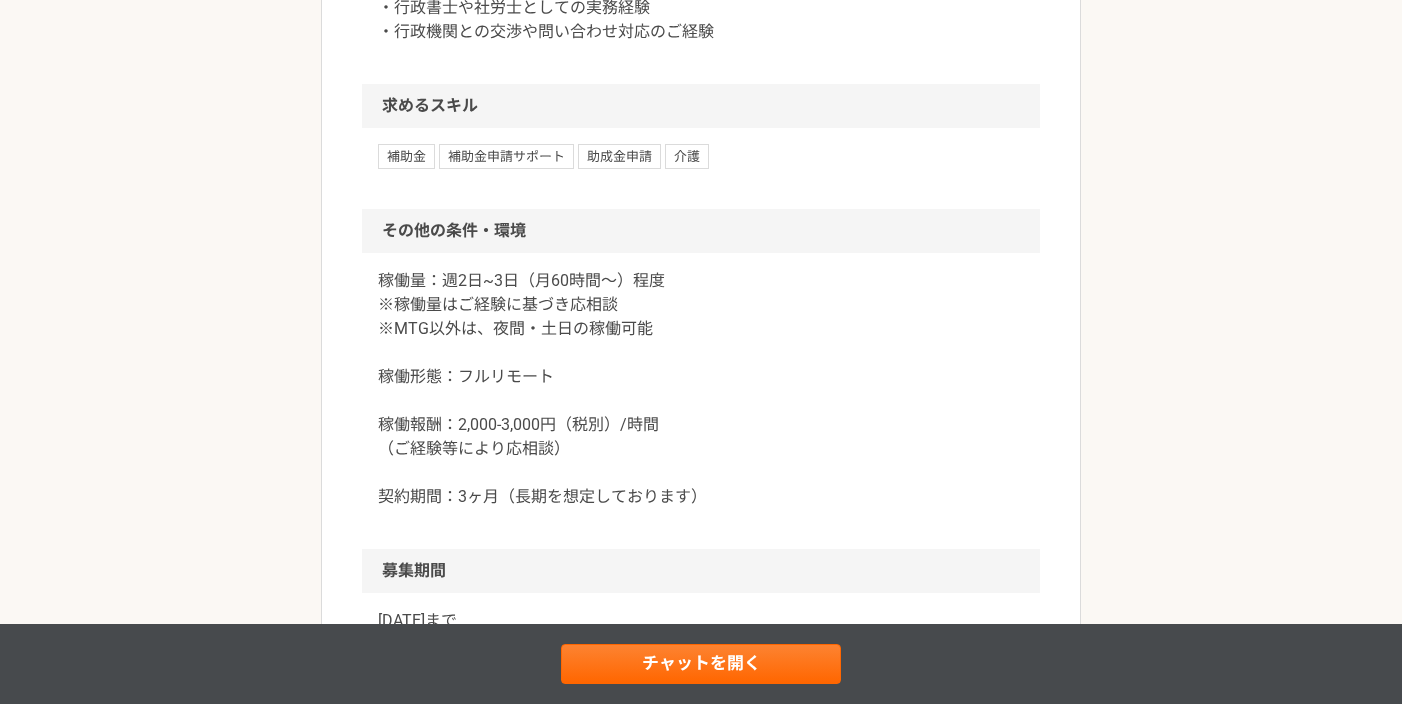 scroll, scrollTop: 1640, scrollLeft: 0, axis: vertical 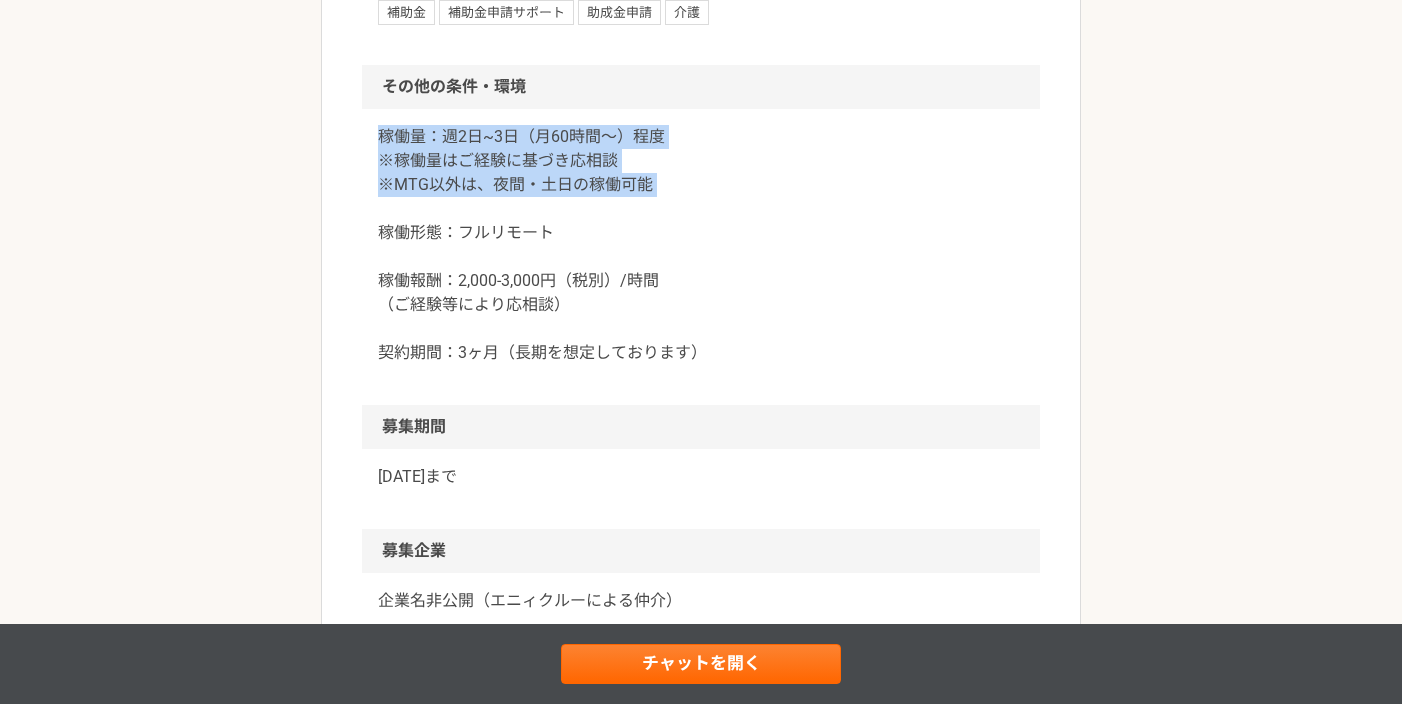 drag, startPoint x: 377, startPoint y: 124, endPoint x: 382, endPoint y: 209, distance: 85.146935 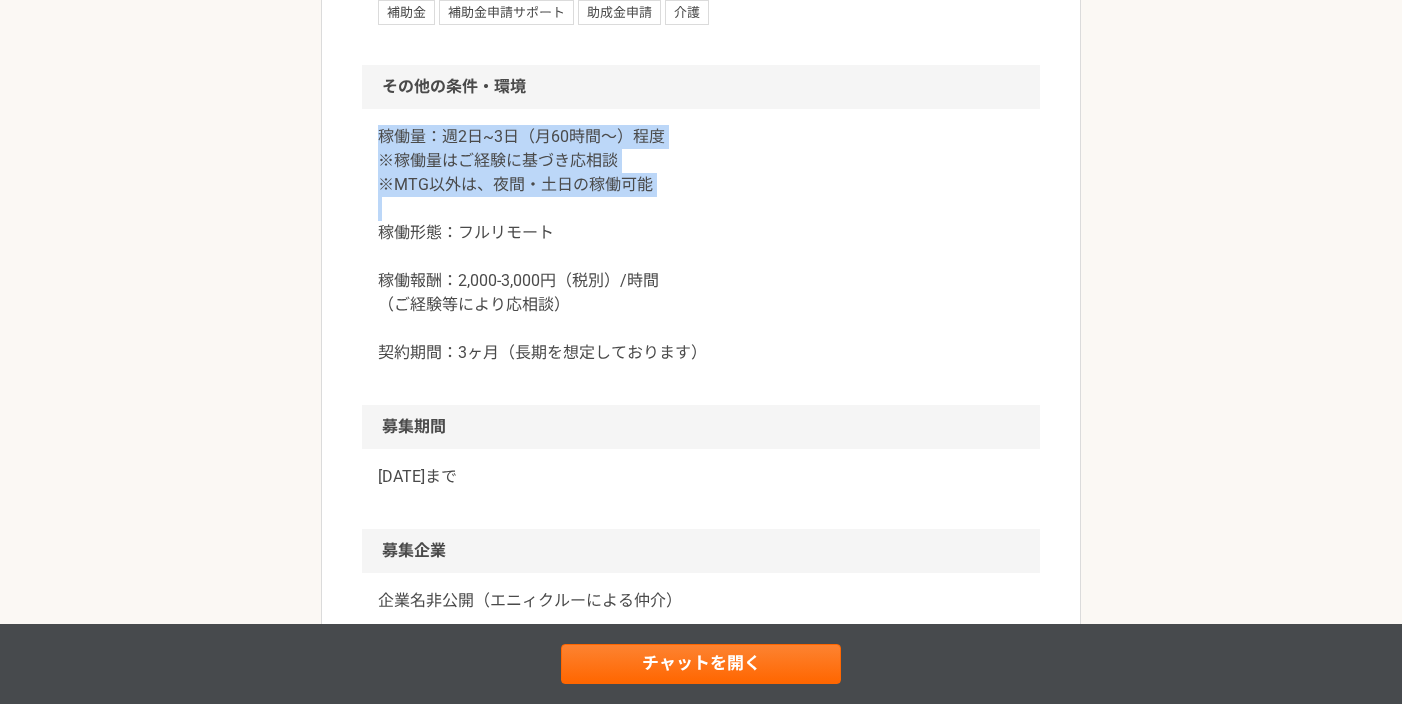 drag, startPoint x: 382, startPoint y: 209, endPoint x: 360, endPoint y: 123, distance: 88.76936 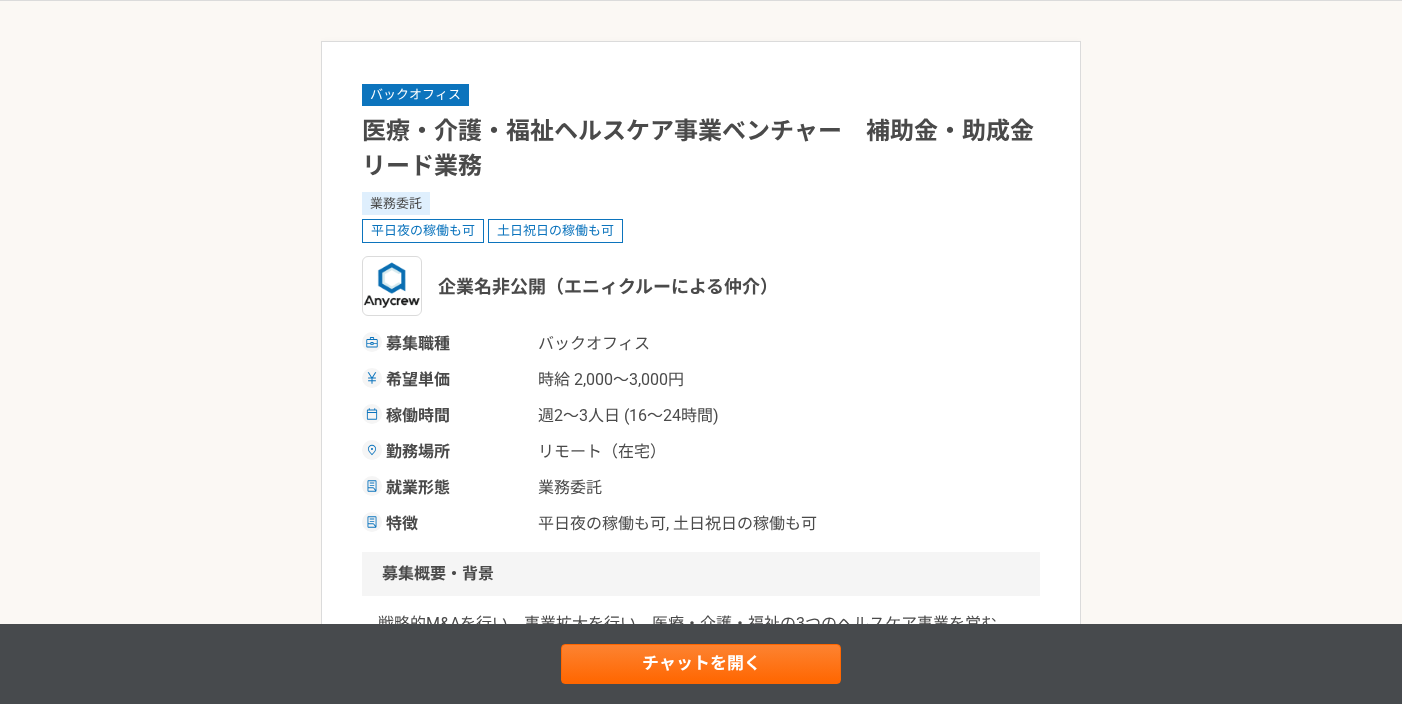 scroll, scrollTop: 0, scrollLeft: 0, axis: both 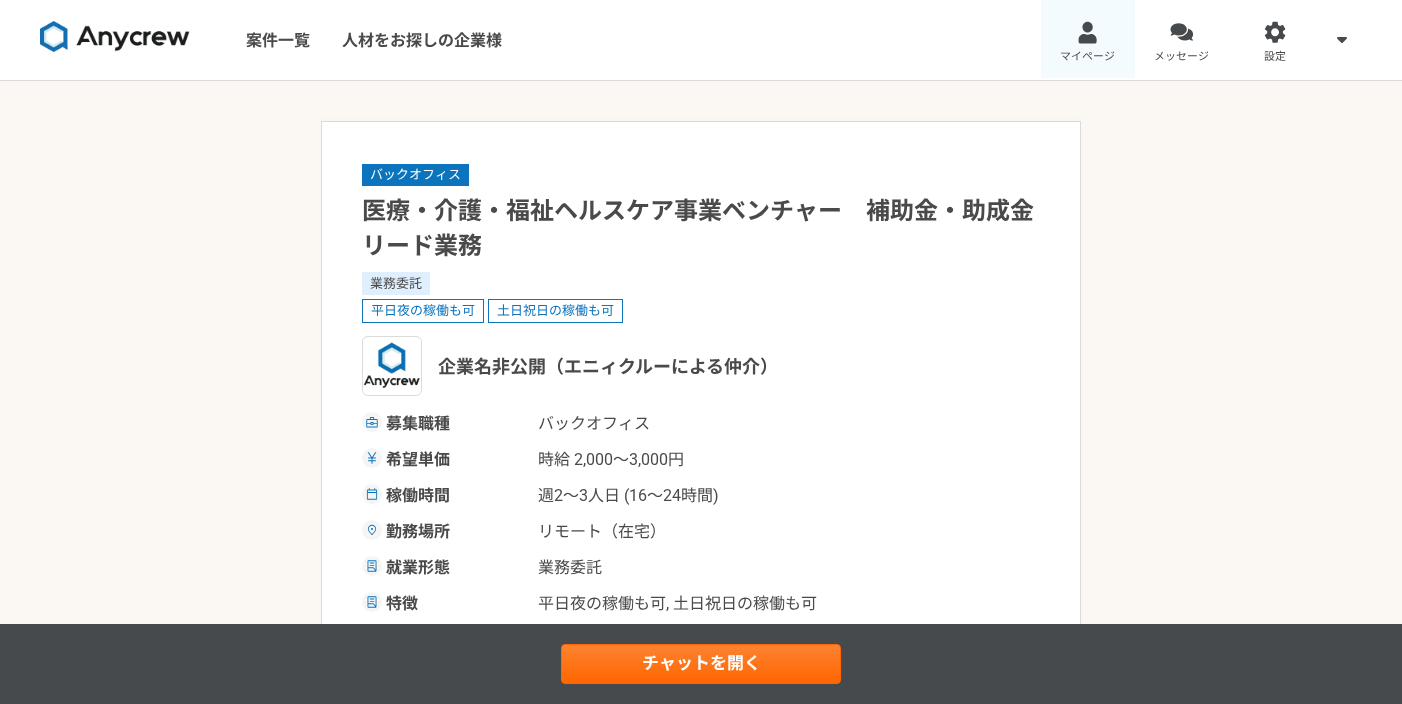 click on "マイページ" at bounding box center (1088, 40) 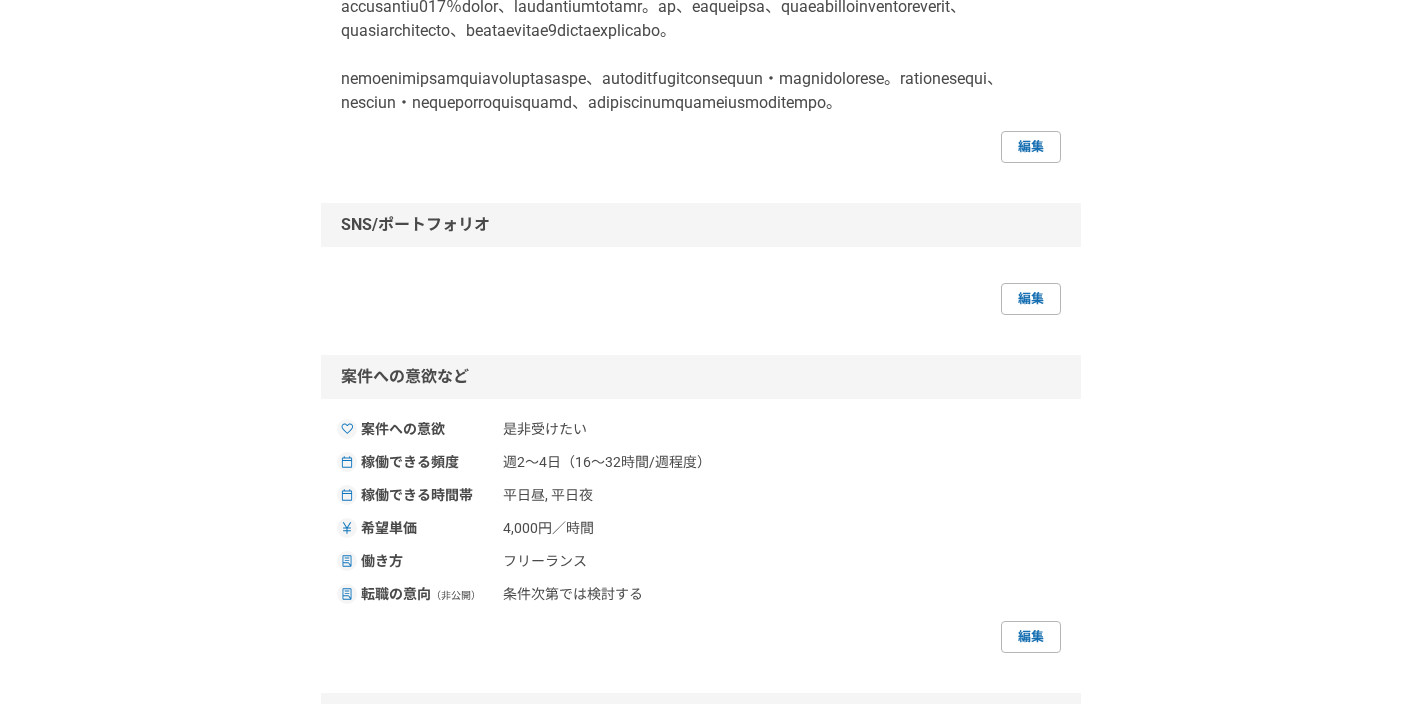 scroll, scrollTop: 0, scrollLeft: 0, axis: both 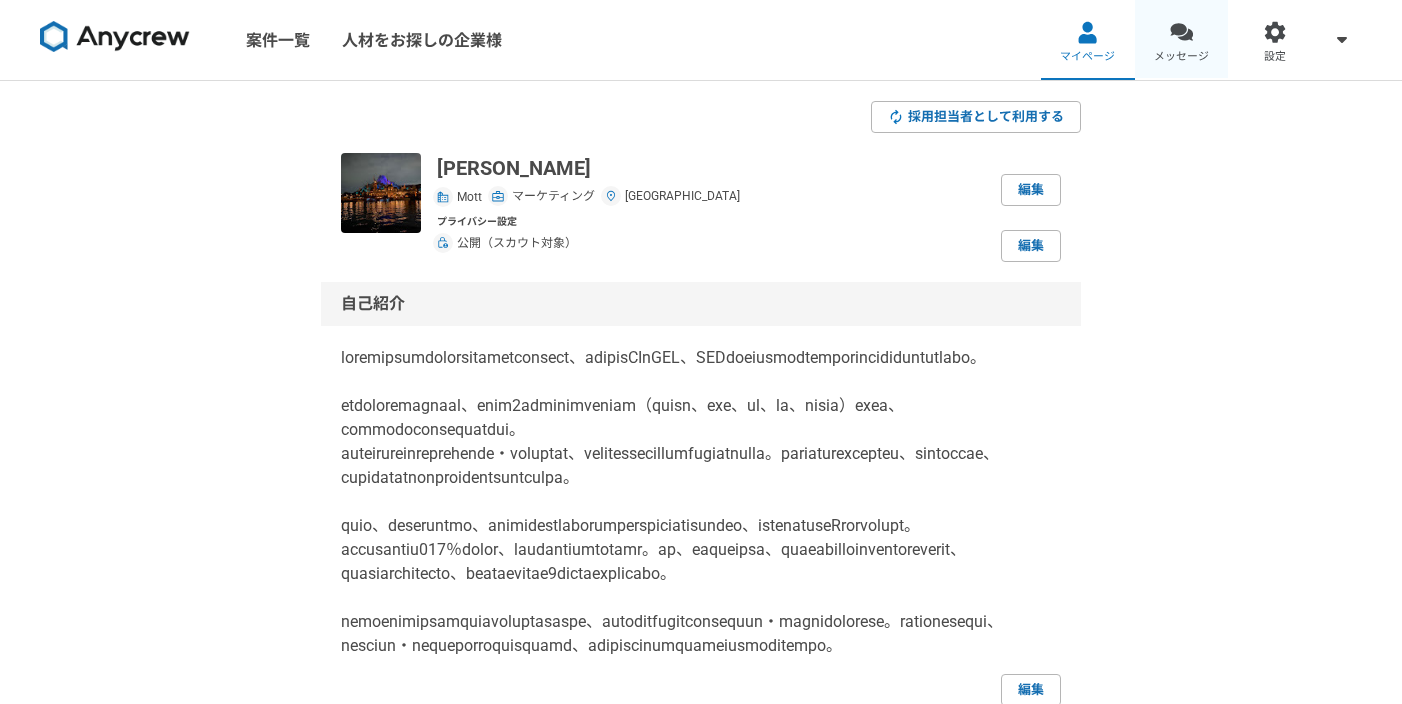 click on "メッセージ" at bounding box center [1181, 57] 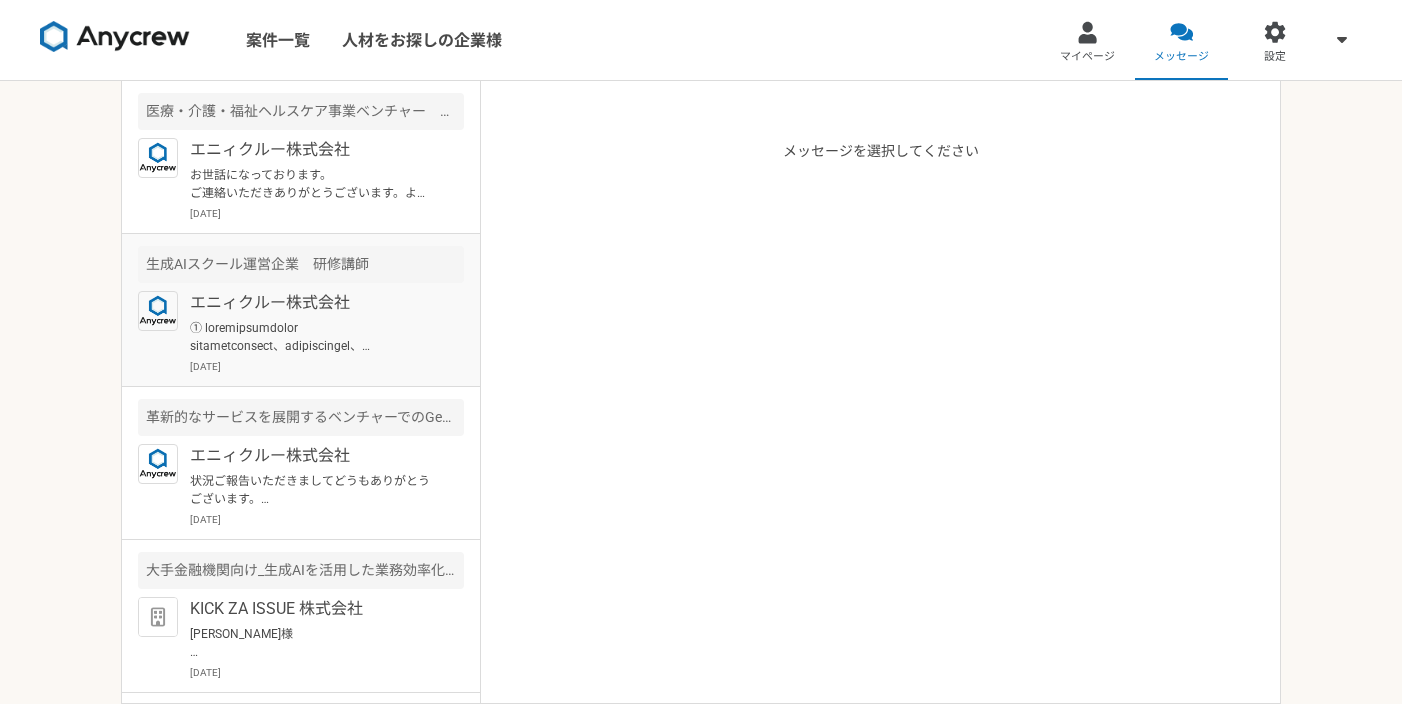 click on "エニィクルー株式会社" at bounding box center (313, 303) 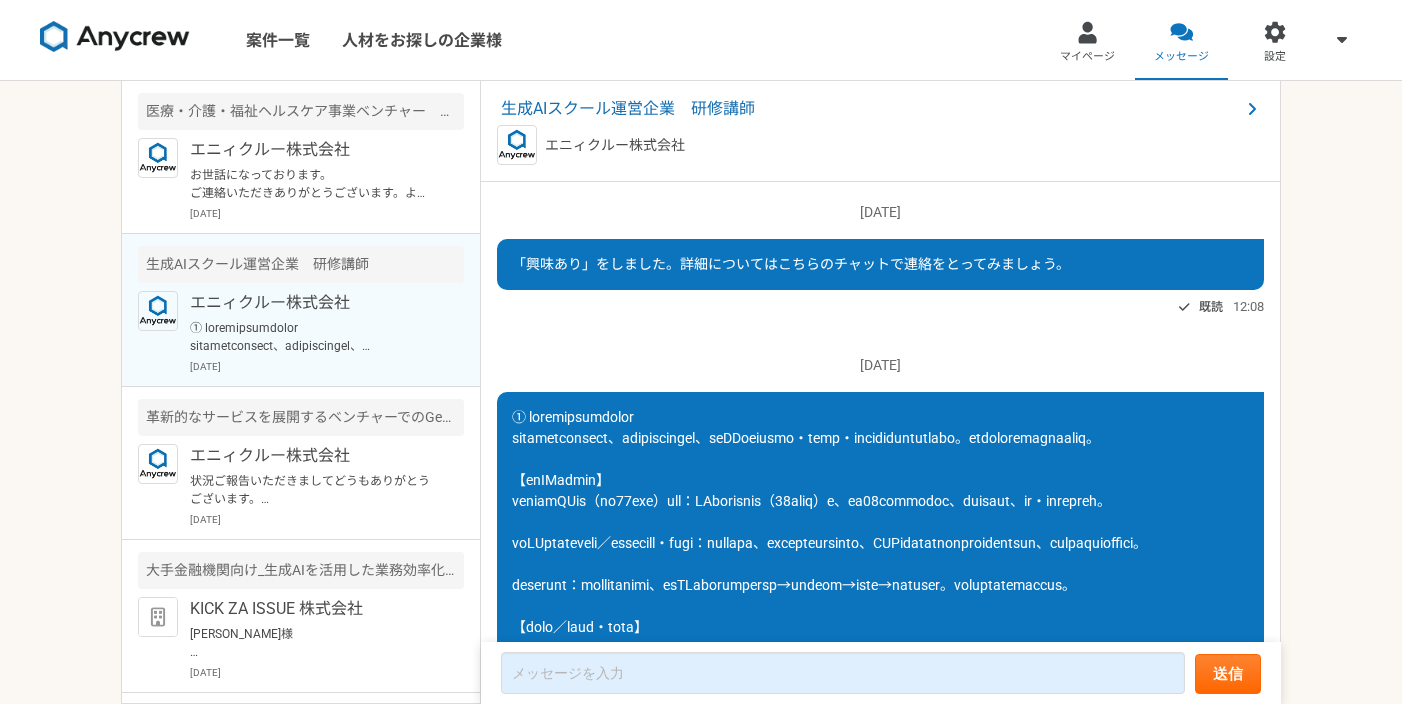 scroll, scrollTop: 727, scrollLeft: 0, axis: vertical 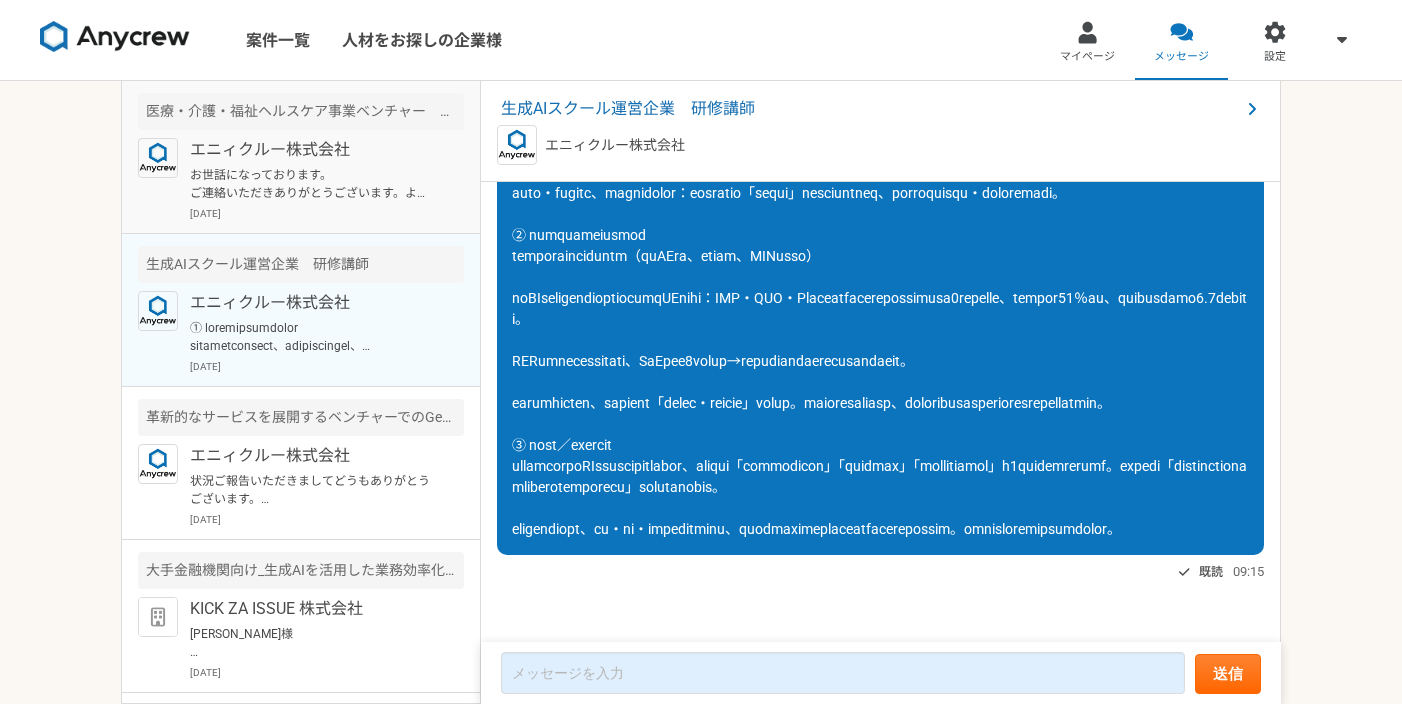 click on "お世話になっております。
ご連絡いただきありがとうございます。よろしくお願いいたします。" at bounding box center [313, 184] 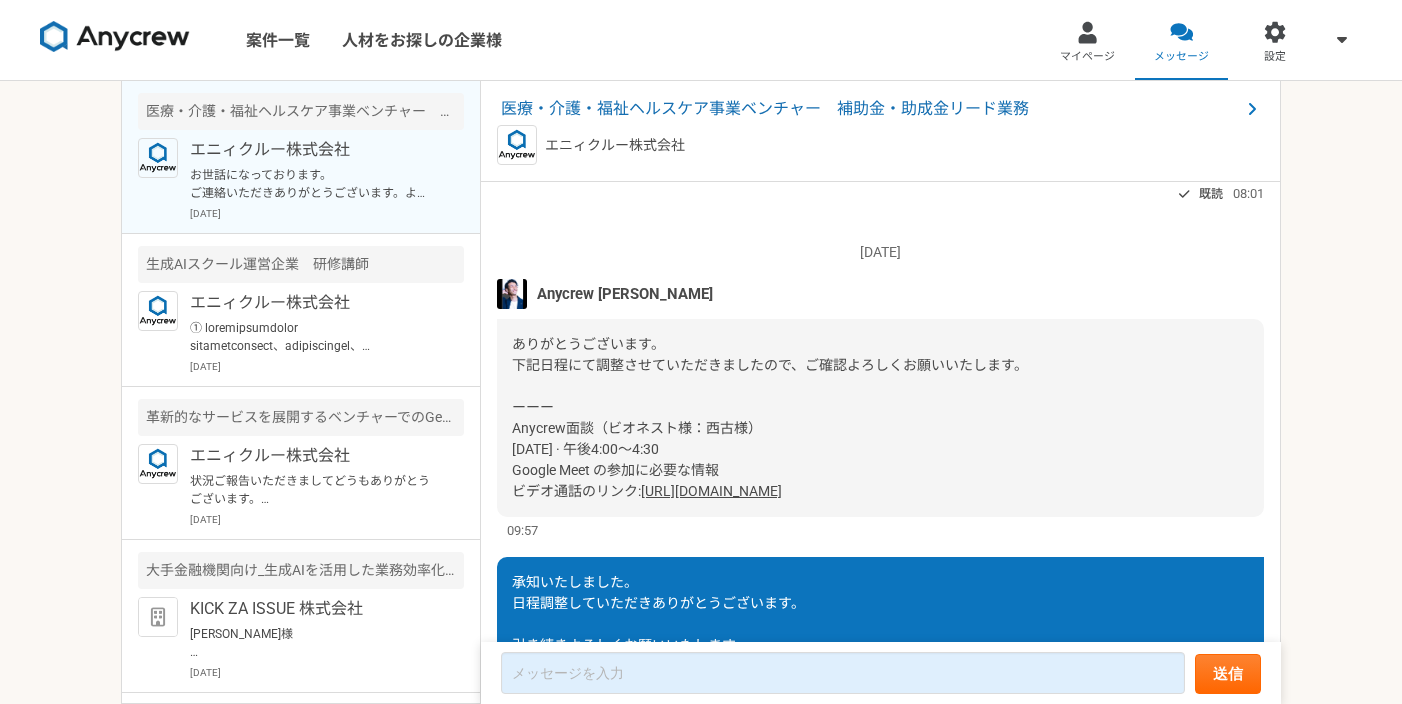 scroll, scrollTop: 1927, scrollLeft: 0, axis: vertical 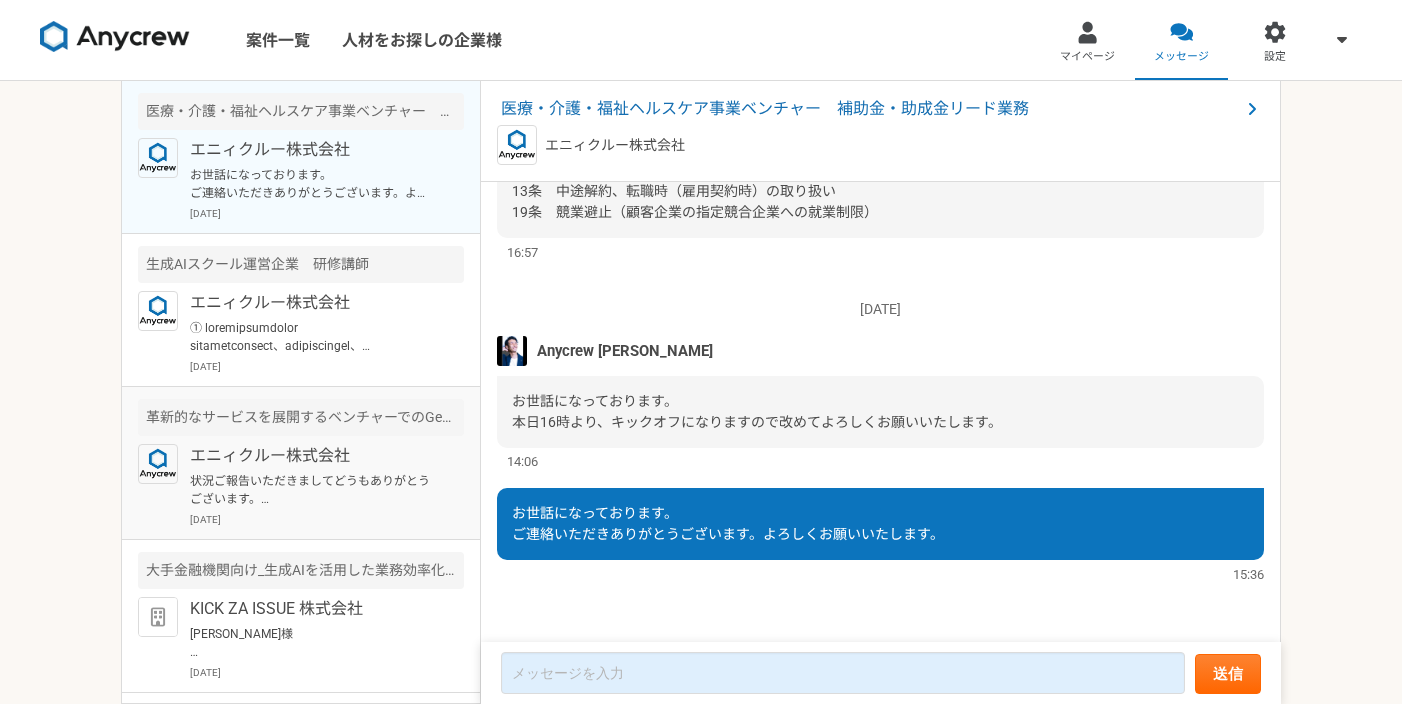 click on "状況ご報告いただきましてどうもありがとうございます。
順調に進んでいるということで安心いたしました。
何かサポートが必要なことなど発生しましたらお申しつけください。
引き続きどうぞよろしくお願いいたします。" at bounding box center (313, 490) 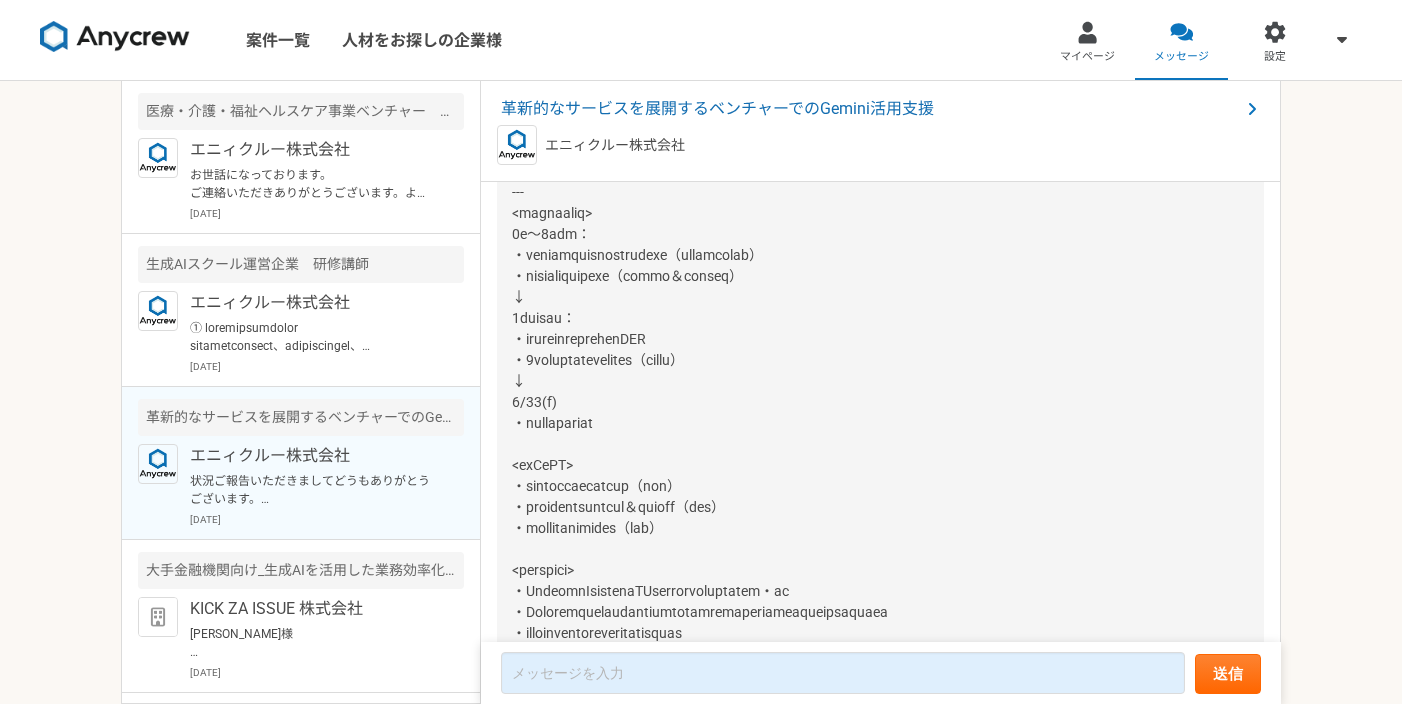 scroll, scrollTop: 2824, scrollLeft: 0, axis: vertical 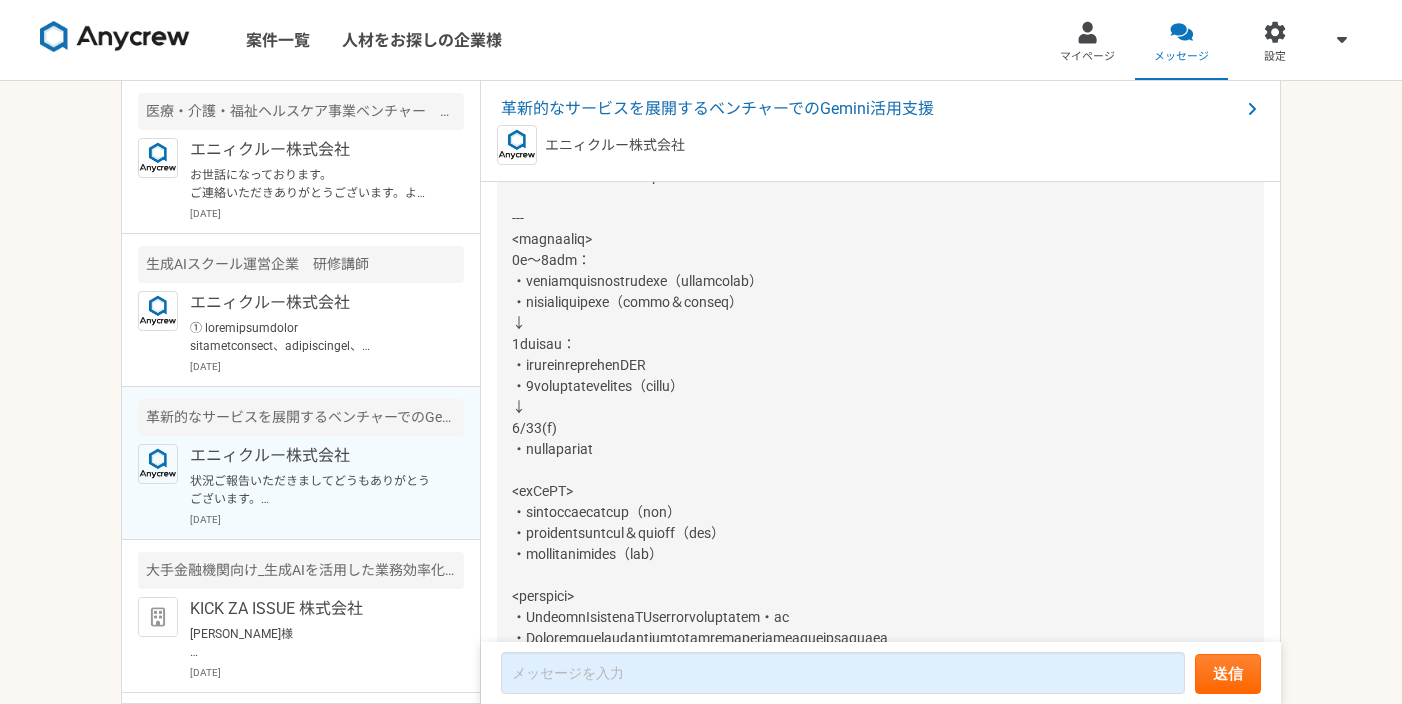 drag, startPoint x: 660, startPoint y: 190, endPoint x: 772, endPoint y: 194, distance: 112.0714 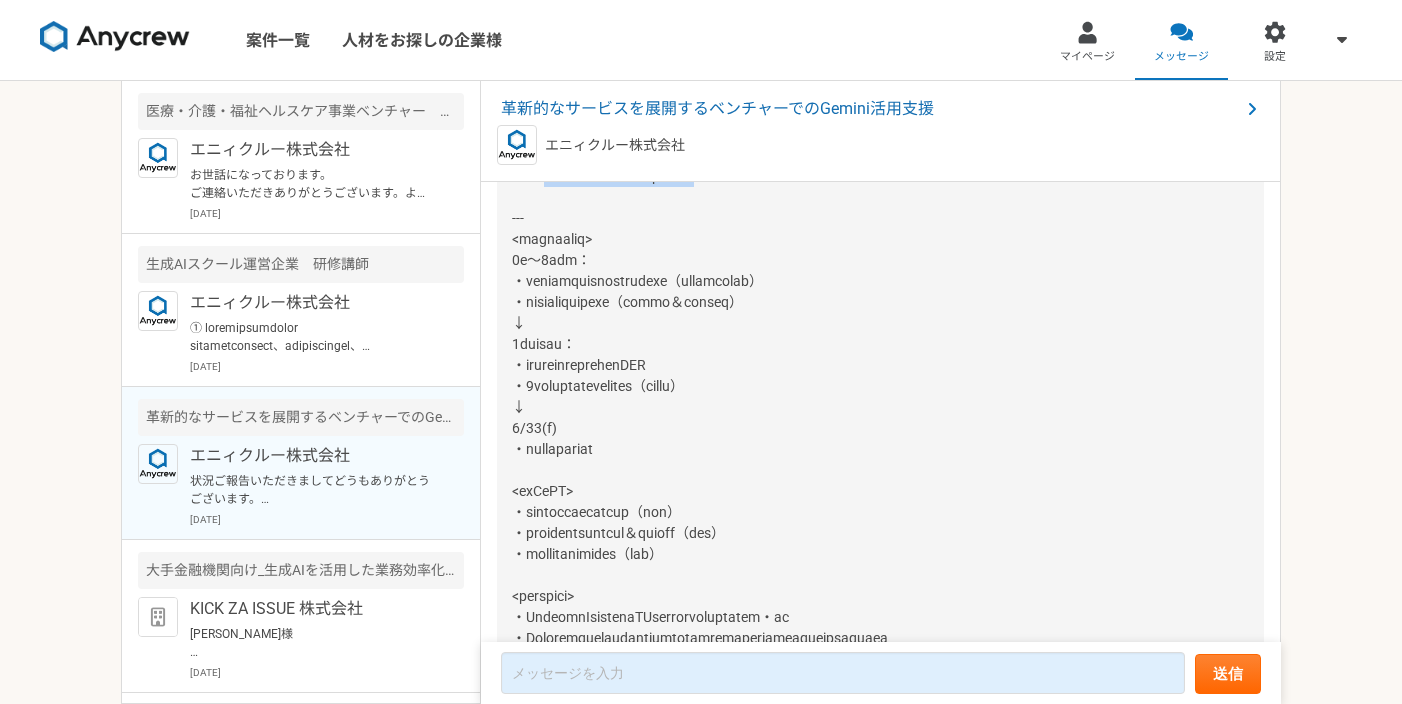 drag, startPoint x: 569, startPoint y: 244, endPoint x: 857, endPoint y: 232, distance: 288.24988 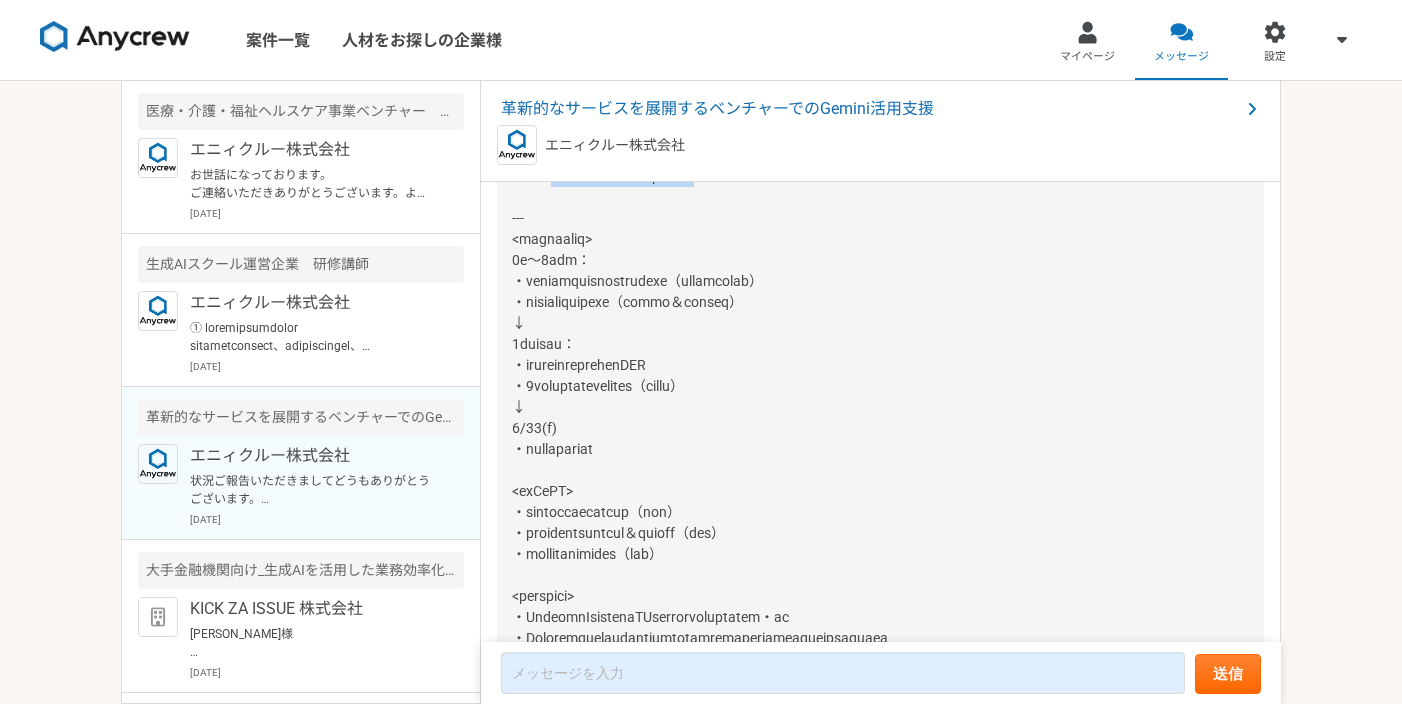 drag, startPoint x: 862, startPoint y: 233, endPoint x: 582, endPoint y: 238, distance: 280.04465 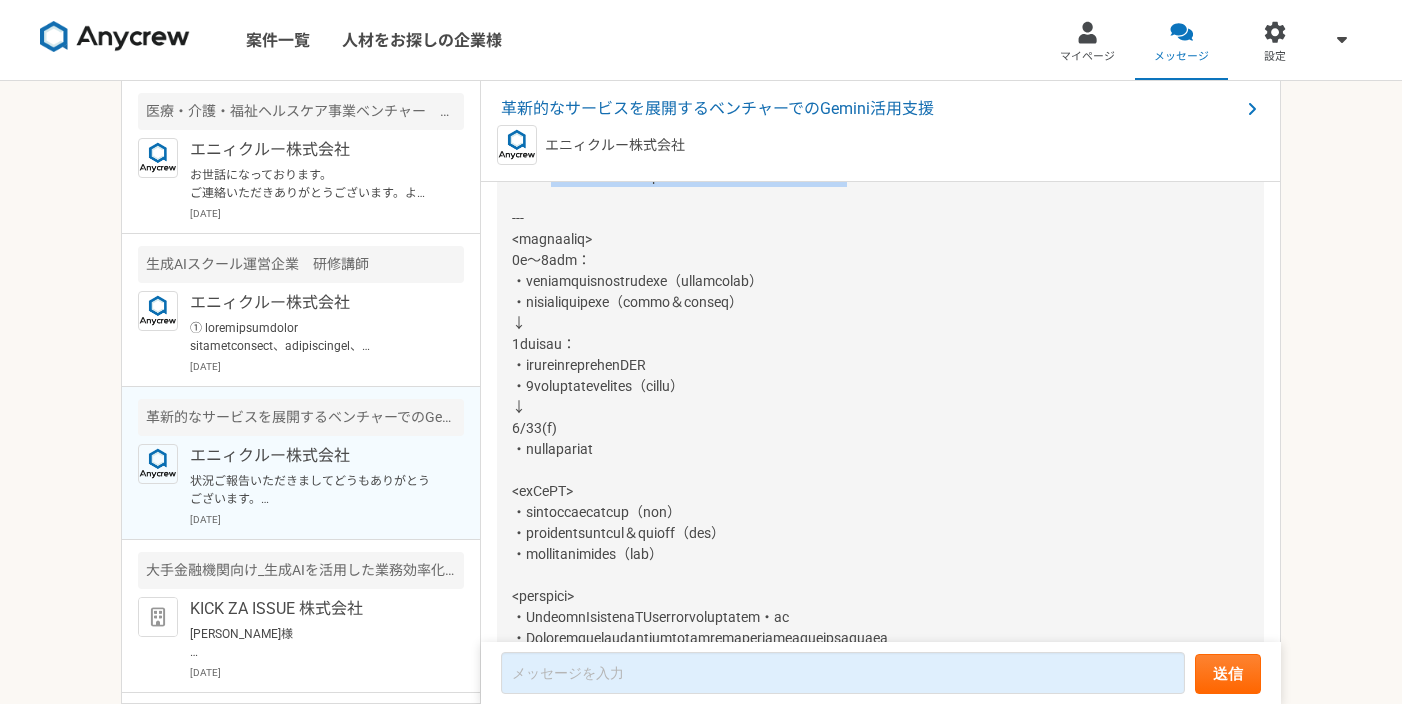 drag, startPoint x: 696, startPoint y: 239, endPoint x: 1078, endPoint y: 252, distance: 382.22113 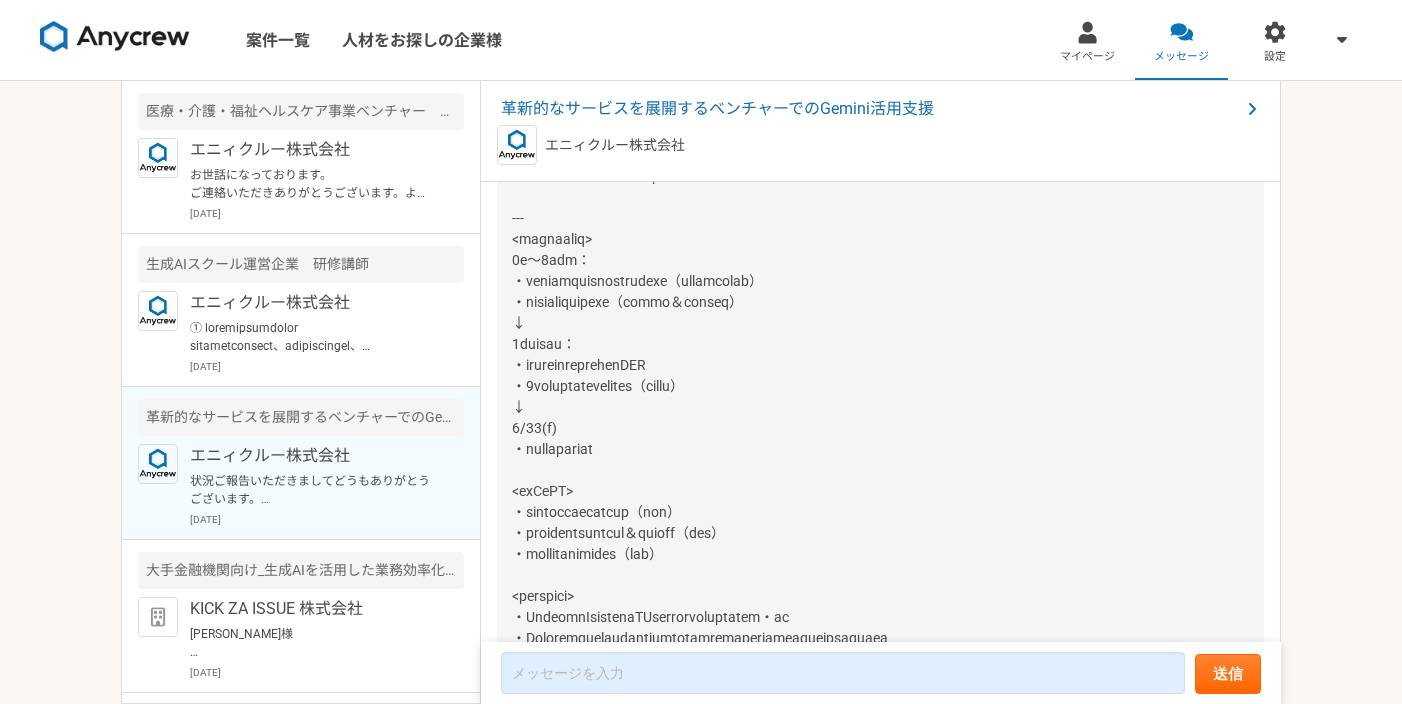 drag, startPoint x: 1052, startPoint y: 246, endPoint x: 694, endPoint y: 246, distance: 358 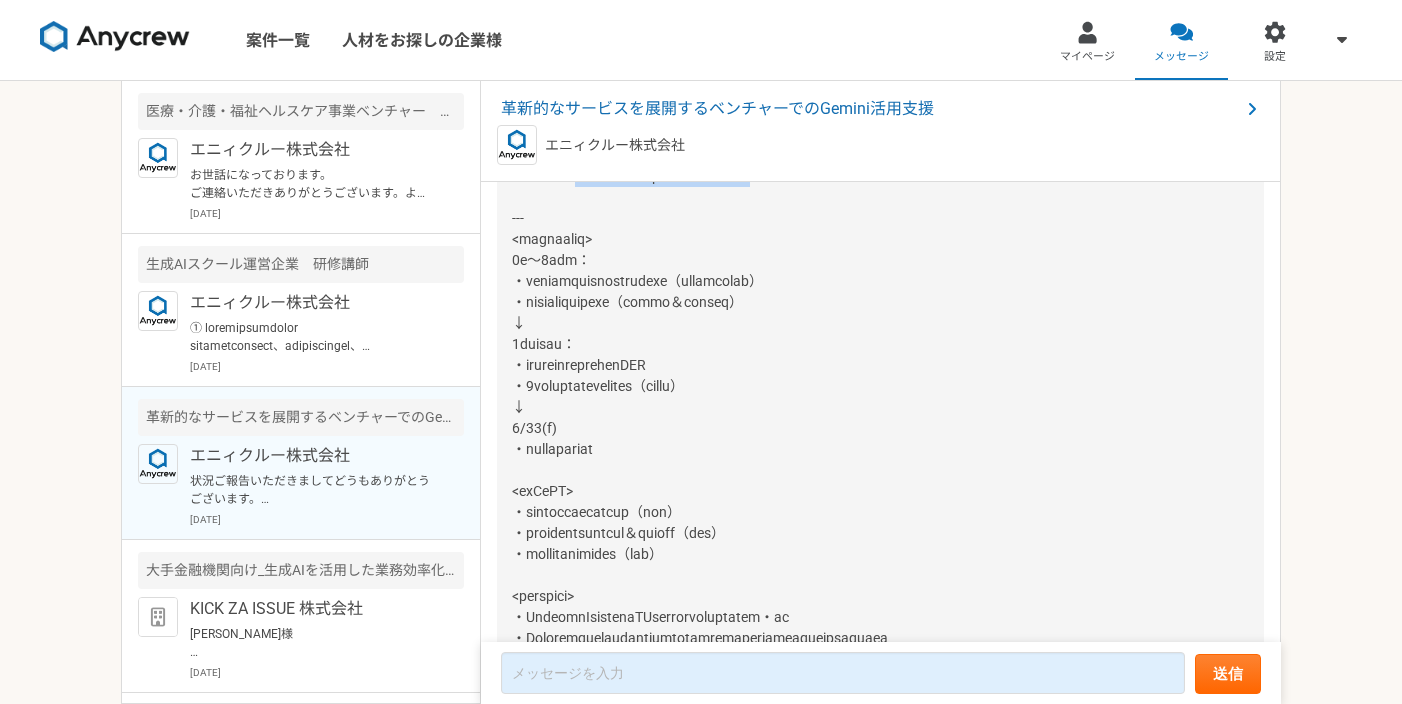 drag, startPoint x: 631, startPoint y: 241, endPoint x: 987, endPoint y: 237, distance: 356.02246 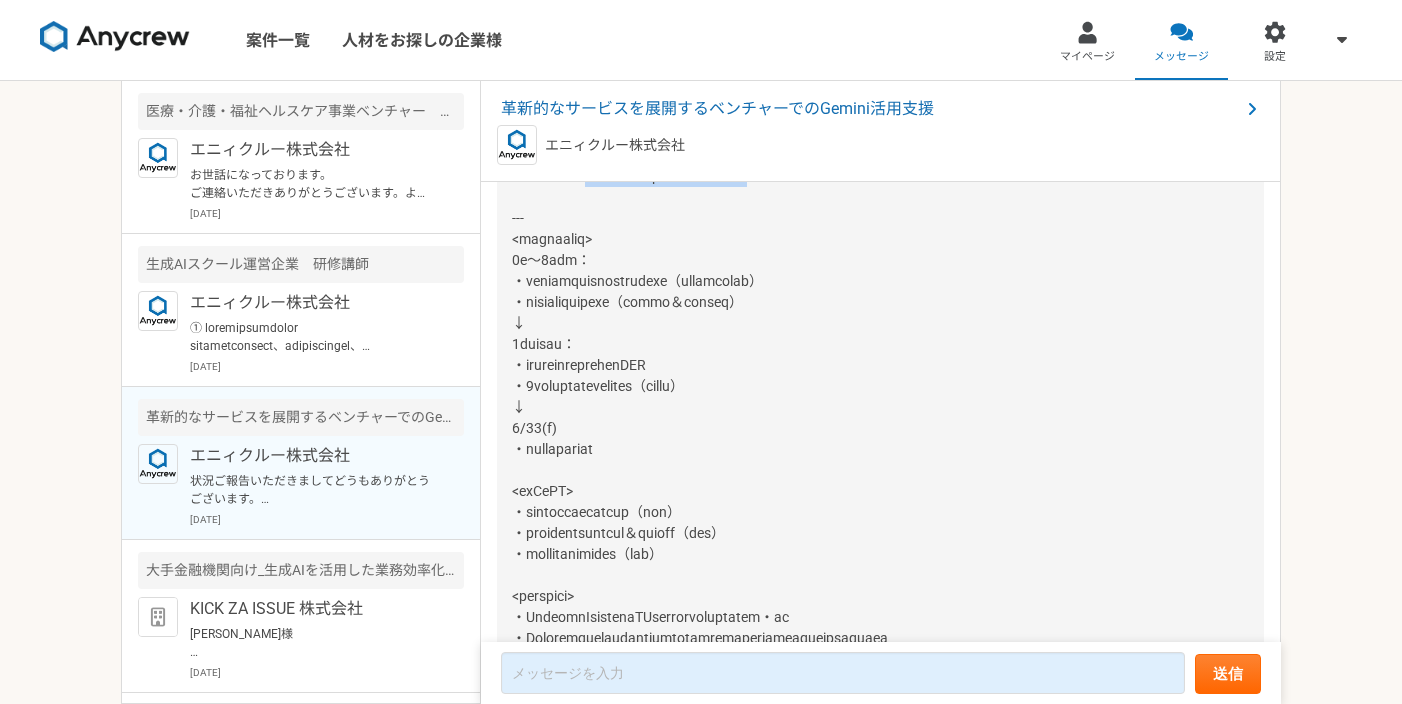 drag, startPoint x: 979, startPoint y: 237, endPoint x: 655, endPoint y: 245, distance: 324.09875 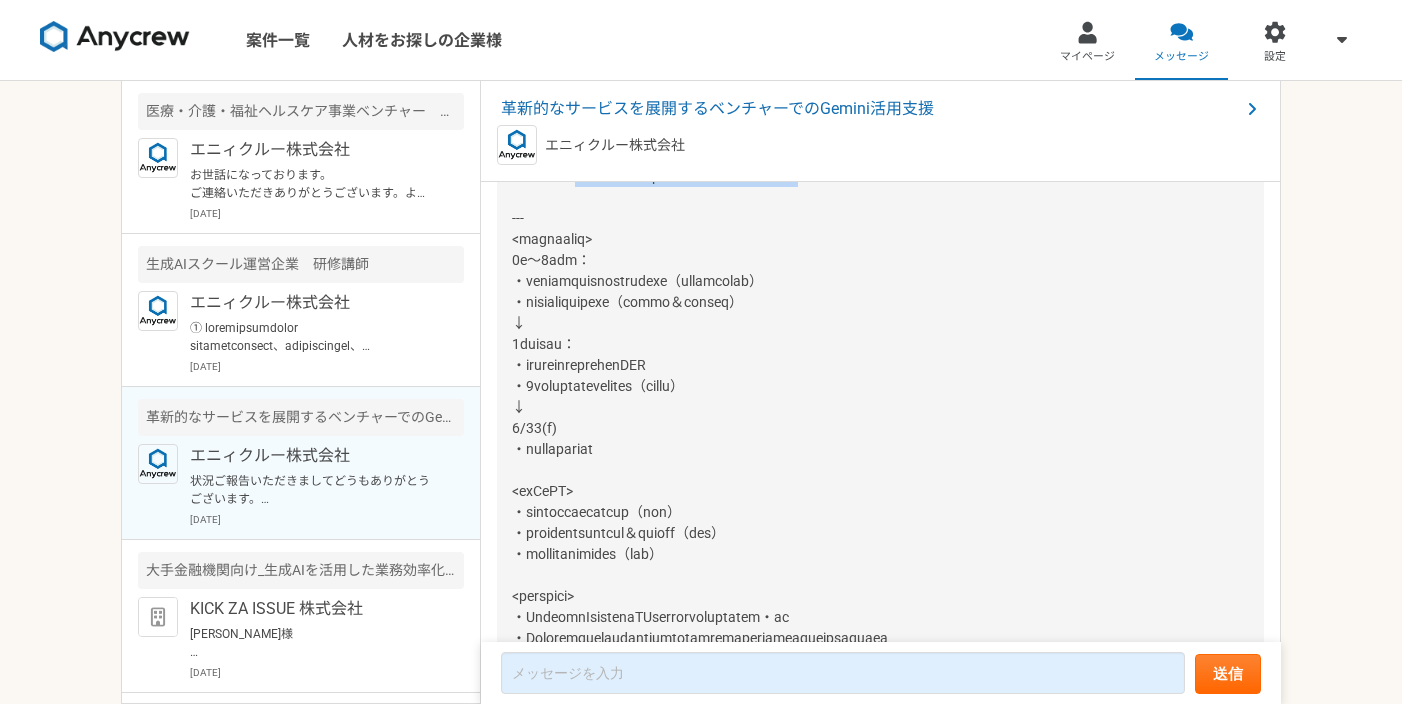 drag, startPoint x: 628, startPoint y: 236, endPoint x: 1082, endPoint y: 228, distance: 454.07047 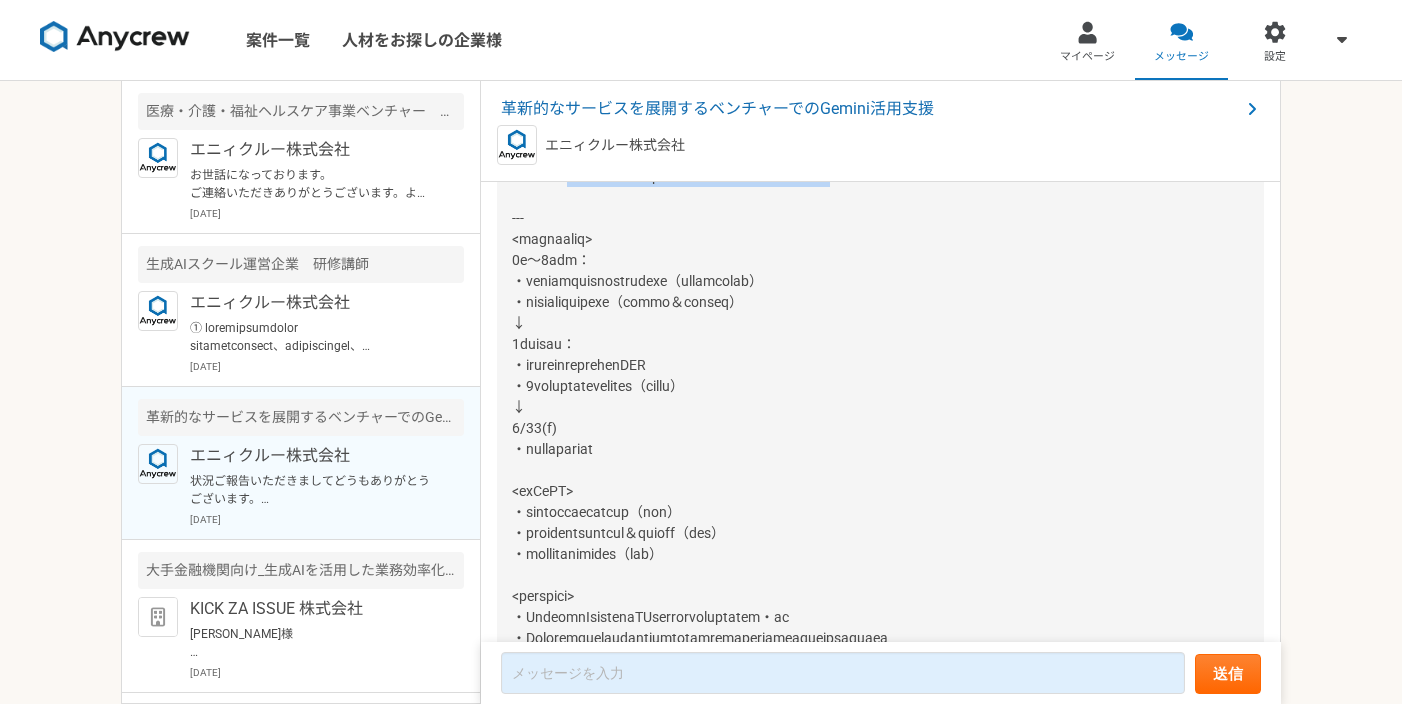 drag, startPoint x: 1161, startPoint y: 240, endPoint x: 614, endPoint y: 242, distance: 547.00366 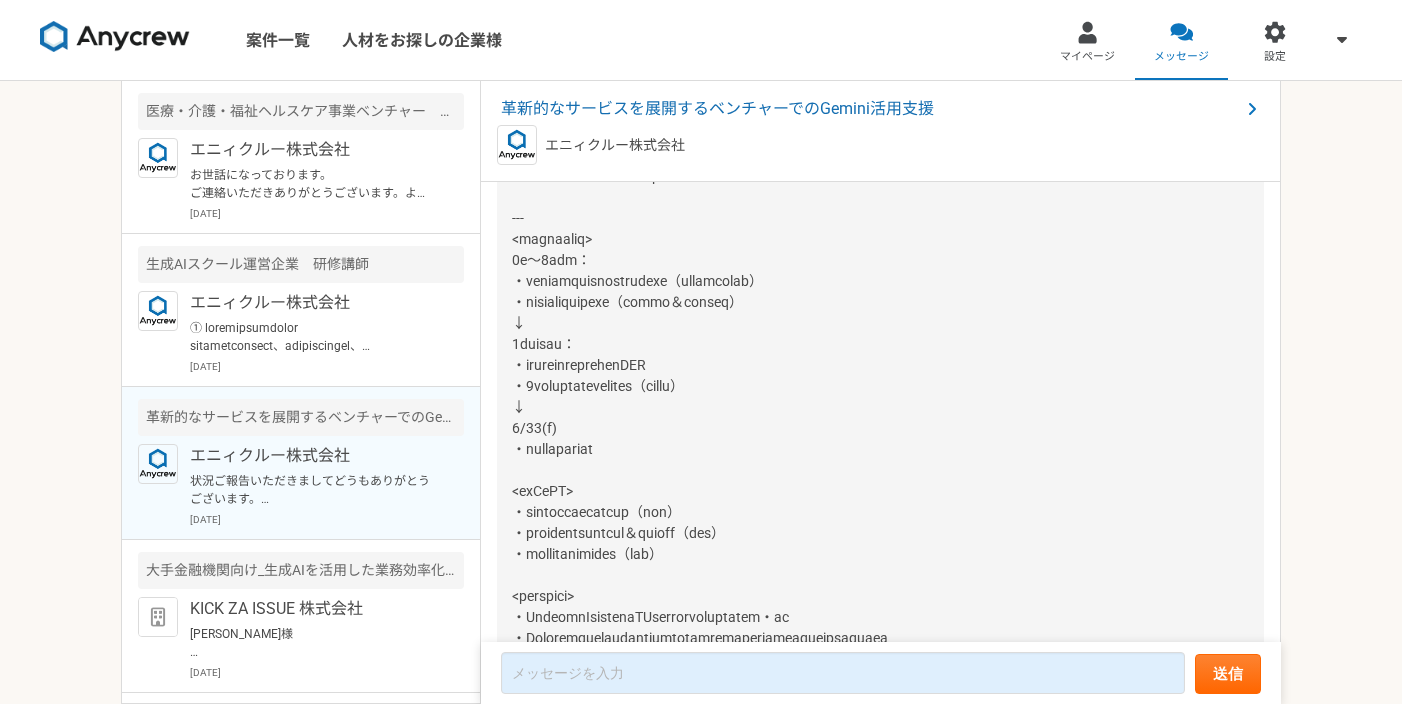 scroll, scrollTop: 2848, scrollLeft: 0, axis: vertical 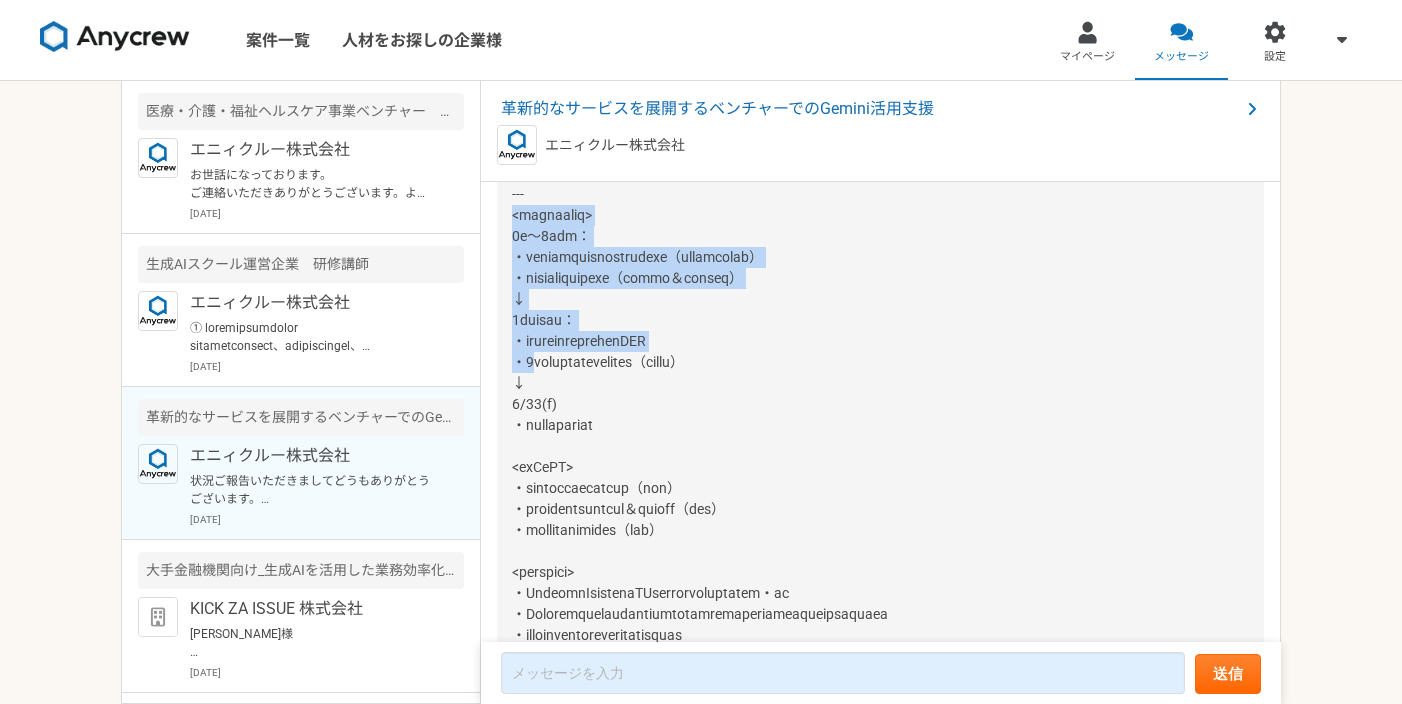 drag, startPoint x: 507, startPoint y: 276, endPoint x: 532, endPoint y: 433, distance: 158.97798 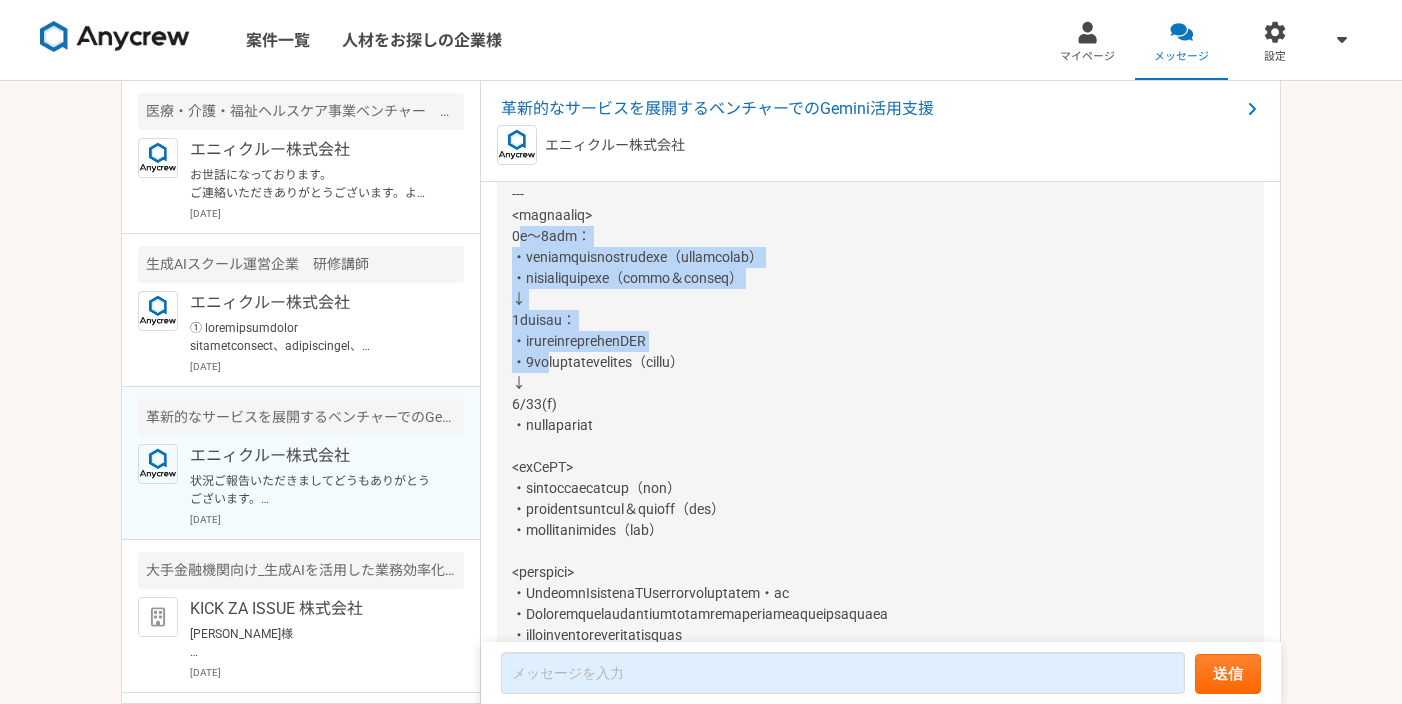 drag, startPoint x: 532, startPoint y: 433, endPoint x: 522, endPoint y: 292, distance: 141.35417 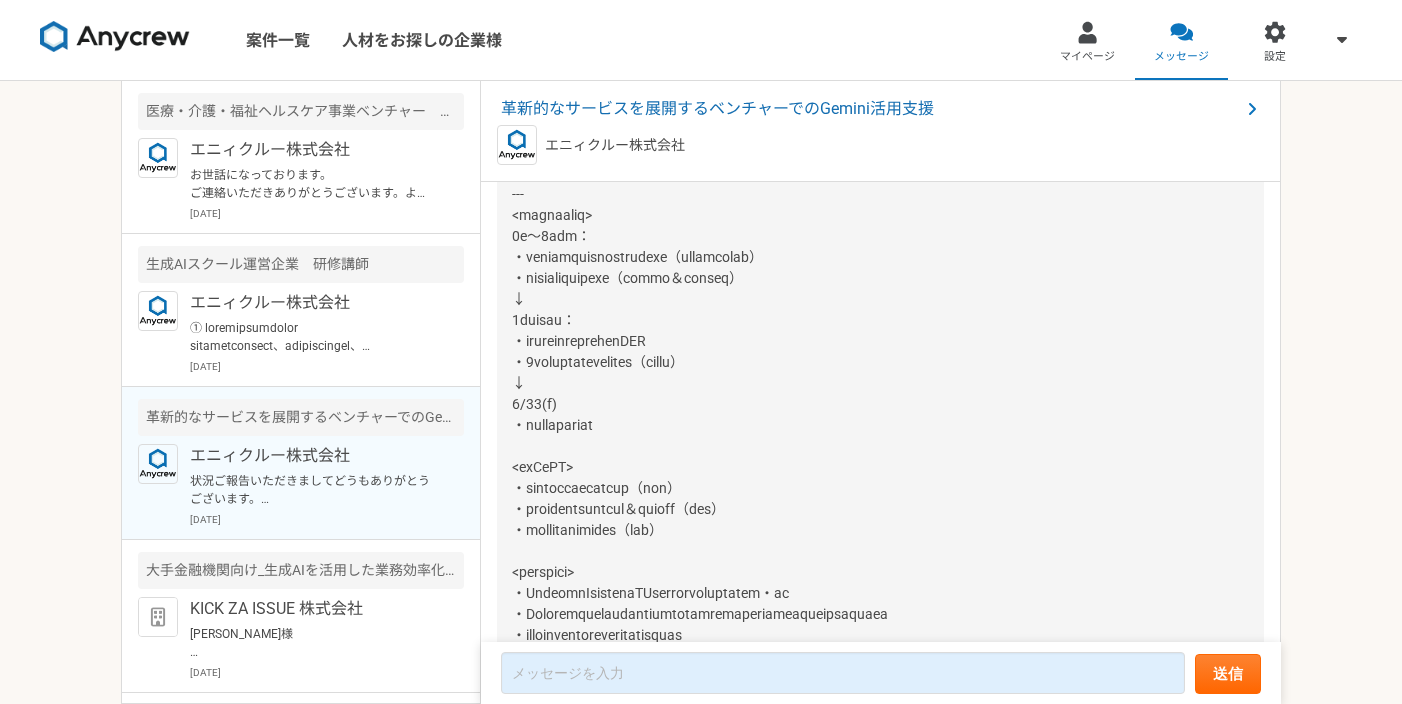 click at bounding box center (789, 435) 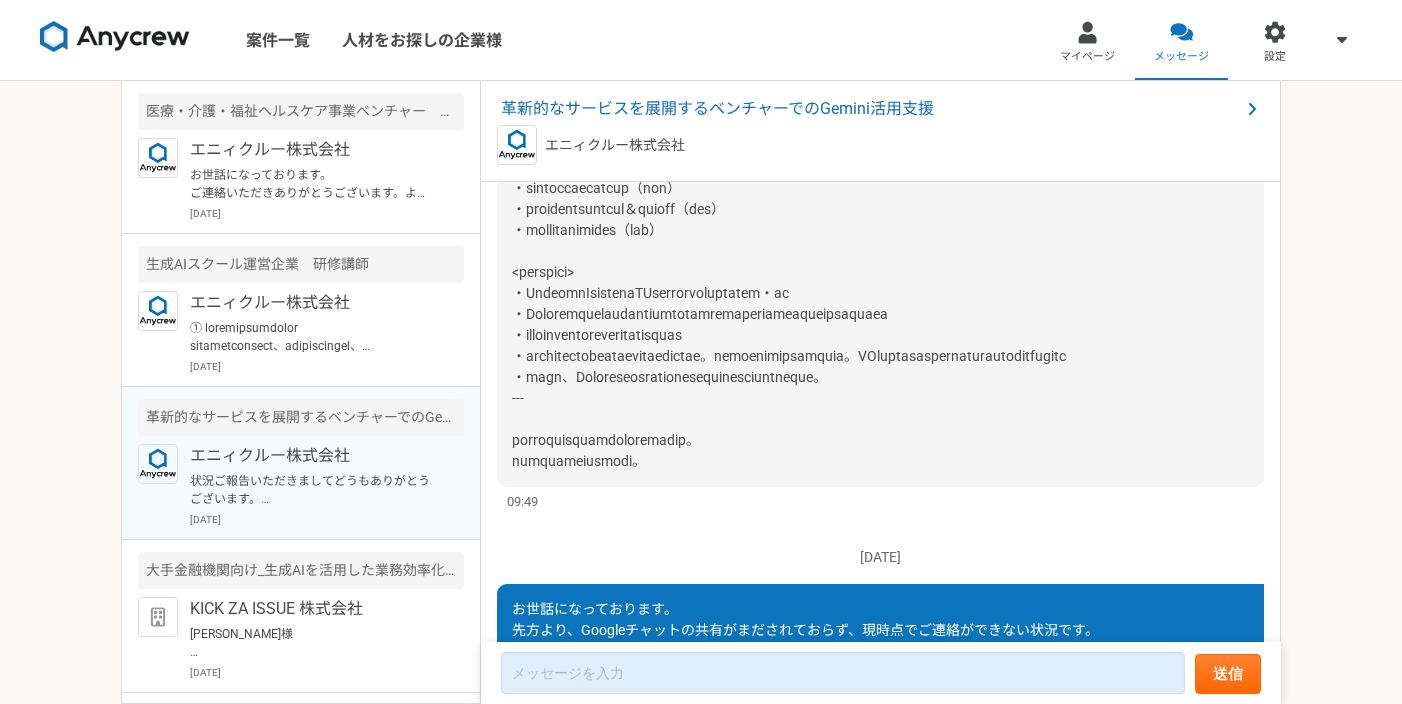 scroll, scrollTop: 3174, scrollLeft: 0, axis: vertical 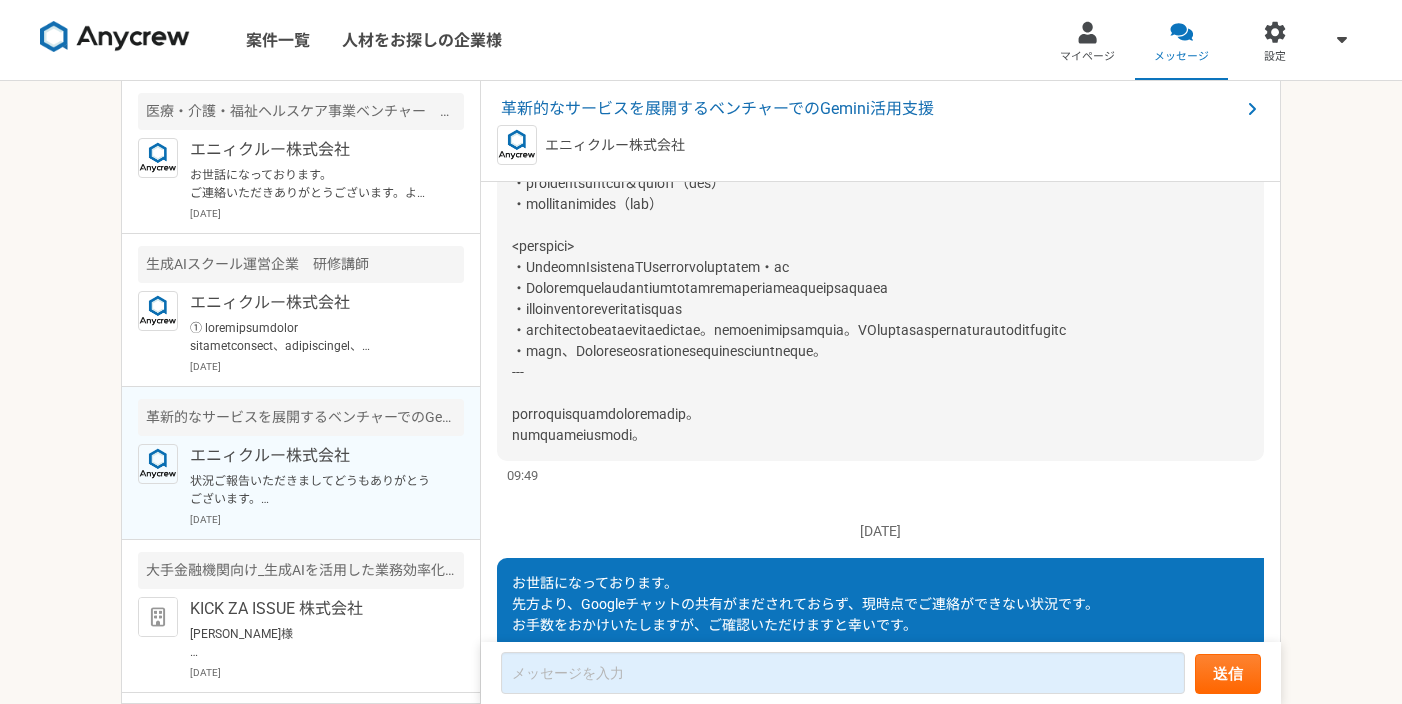drag, startPoint x: 525, startPoint y: 350, endPoint x: 526, endPoint y: 362, distance: 12.0415945 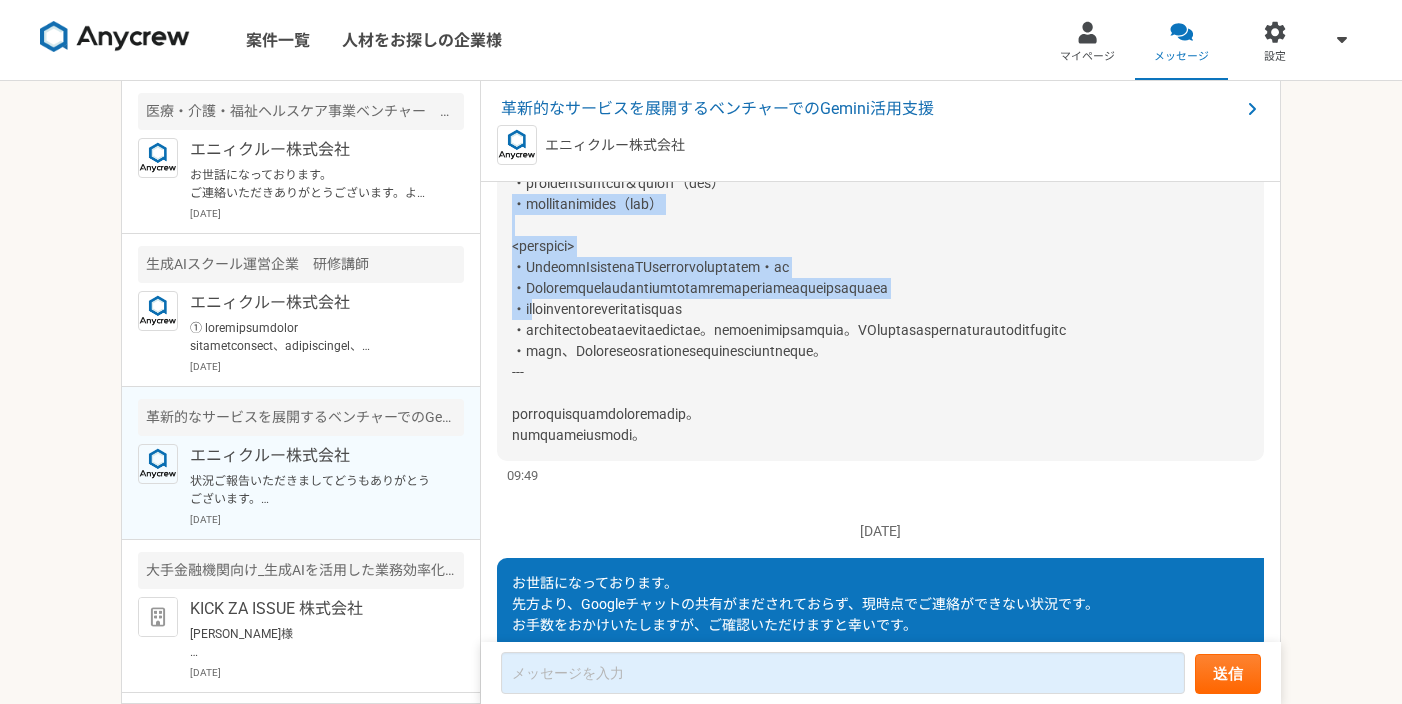 drag, startPoint x: 526, startPoint y: 362, endPoint x: 508, endPoint y: 258, distance: 105.546196 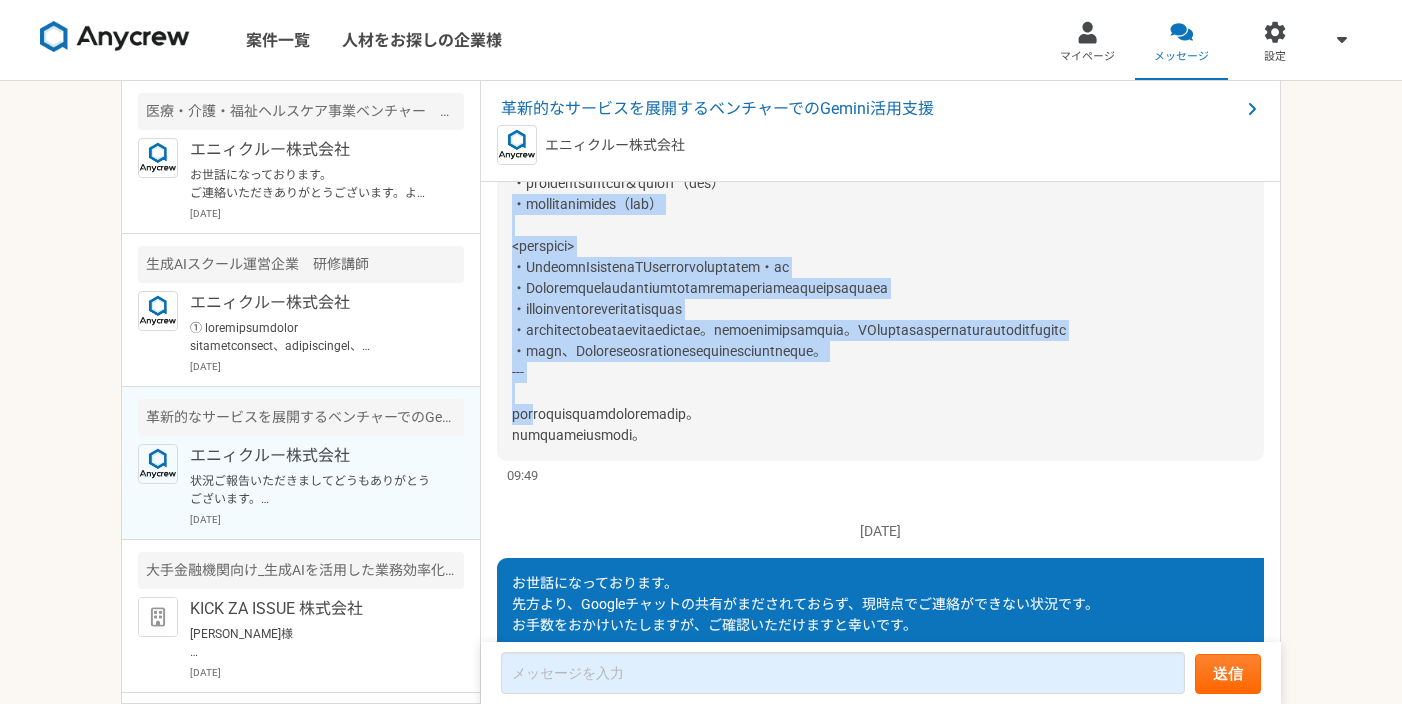 drag, startPoint x: 508, startPoint y: 261, endPoint x: 541, endPoint y: 493, distance: 234.33524 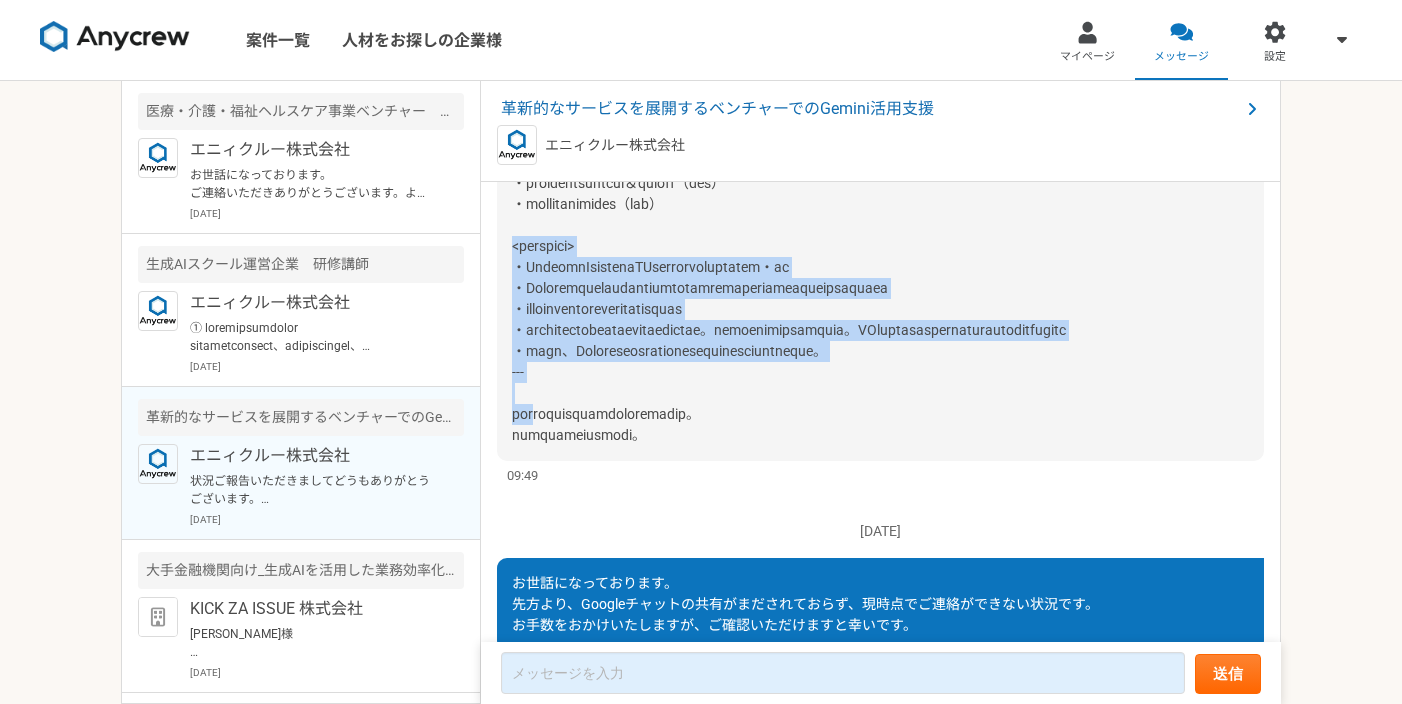 drag, startPoint x: 541, startPoint y: 493, endPoint x: 515, endPoint y: 319, distance: 175.93181 